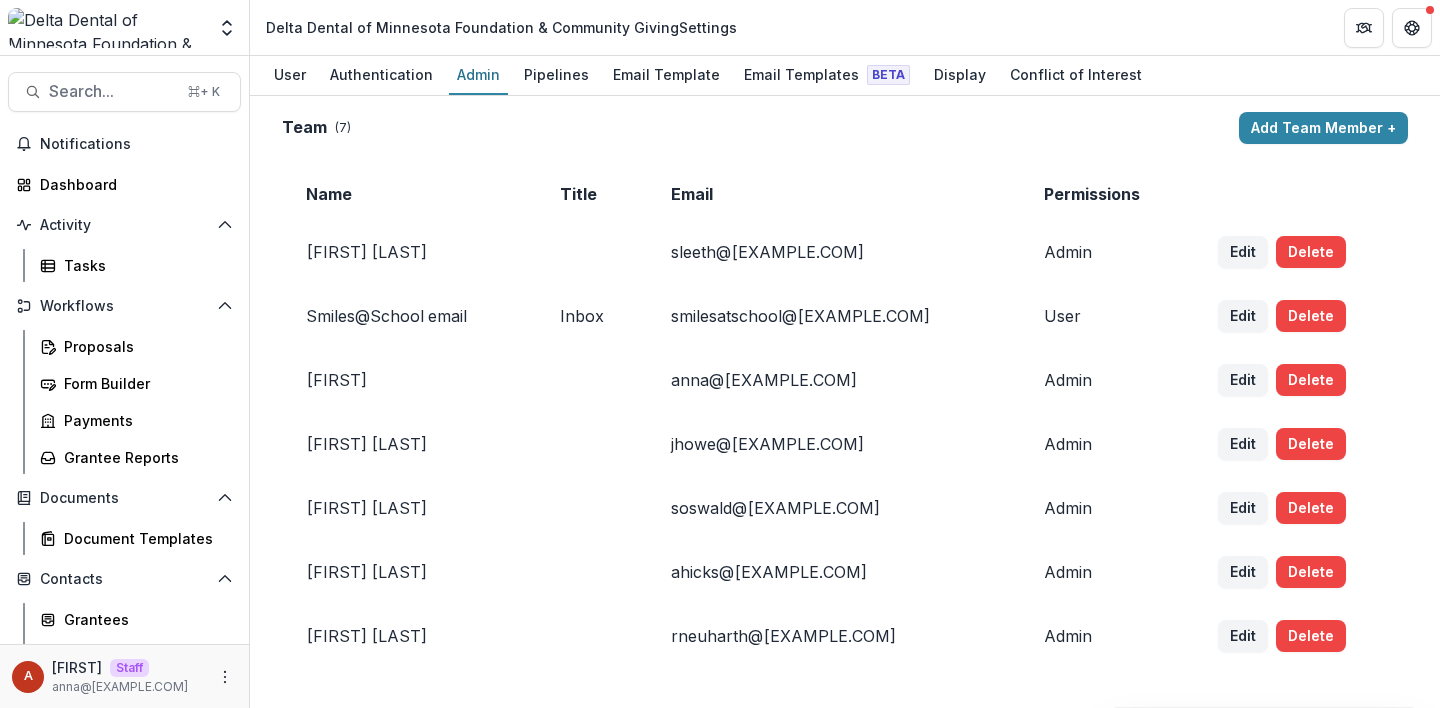 scroll, scrollTop: 0, scrollLeft: 0, axis: both 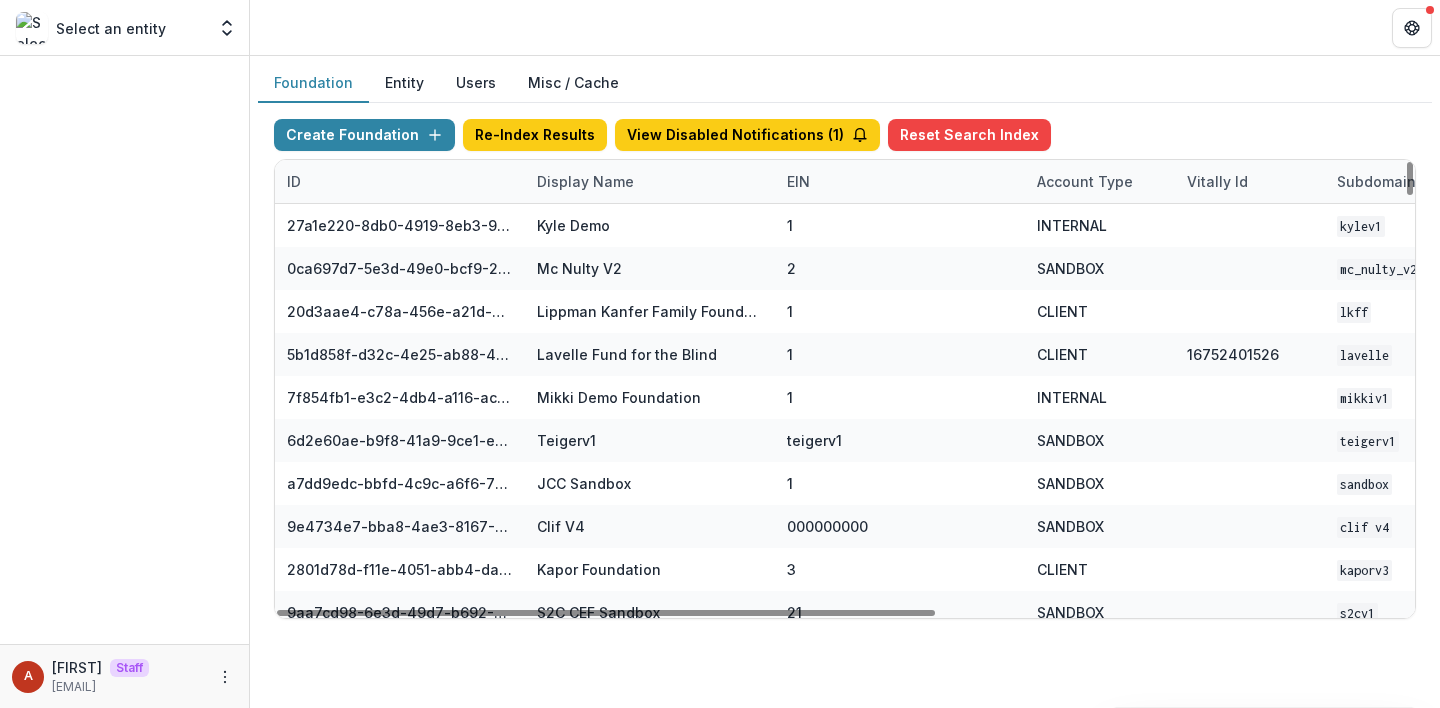 click on "Display Name" at bounding box center (585, 181) 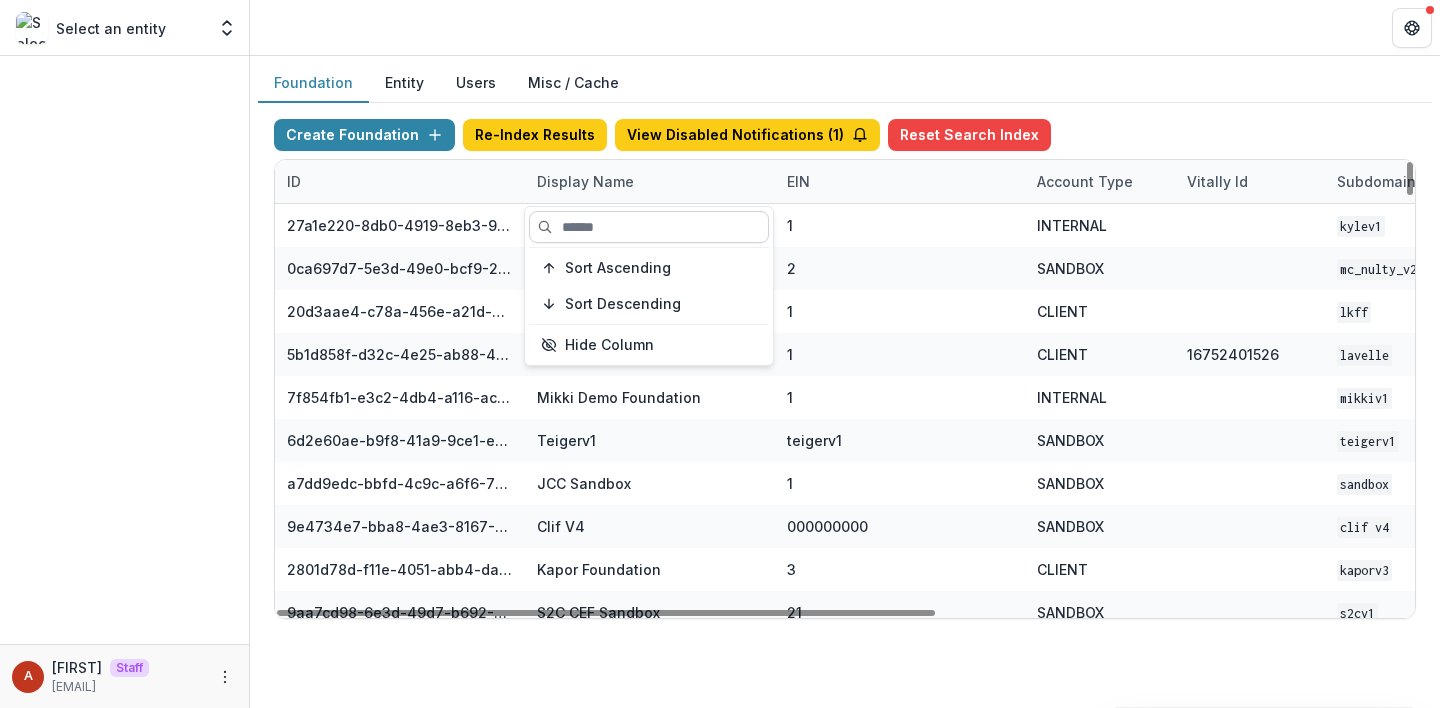 click at bounding box center (649, 227) 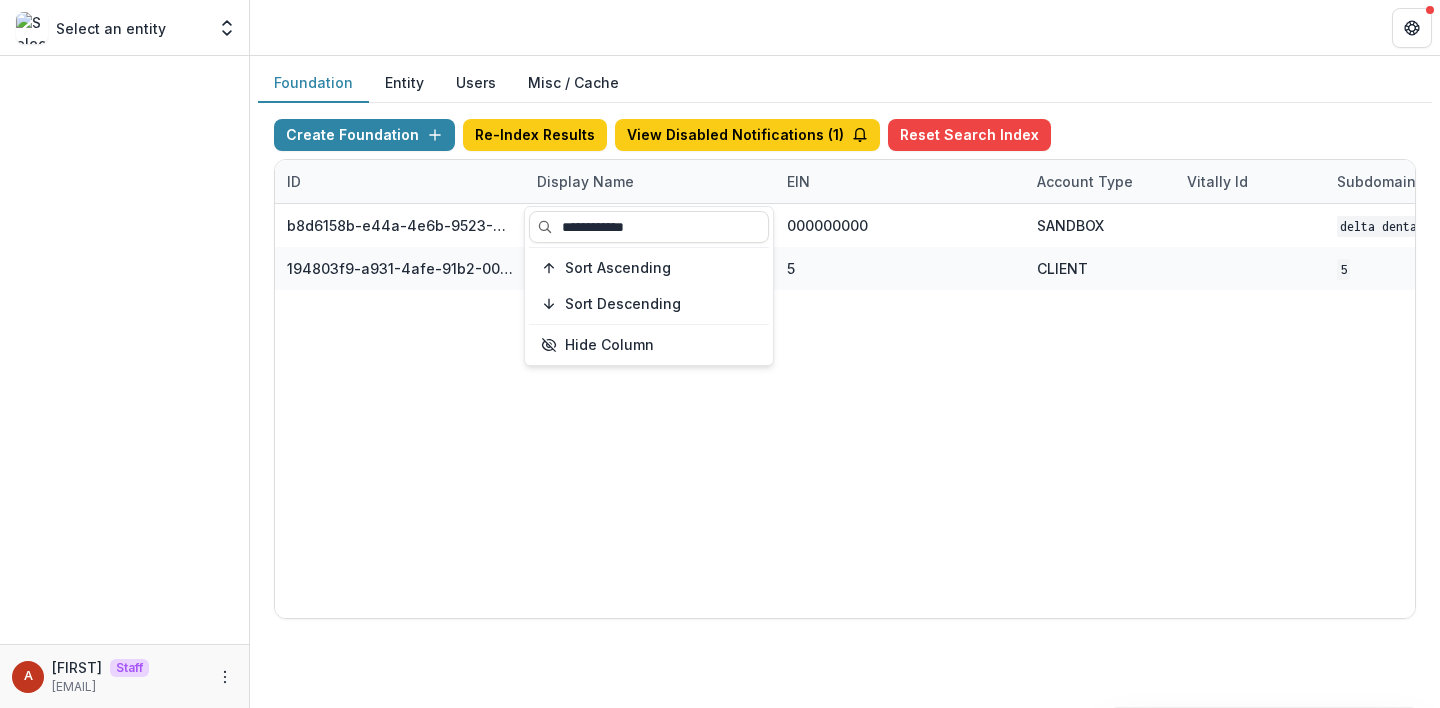 type on "**********" 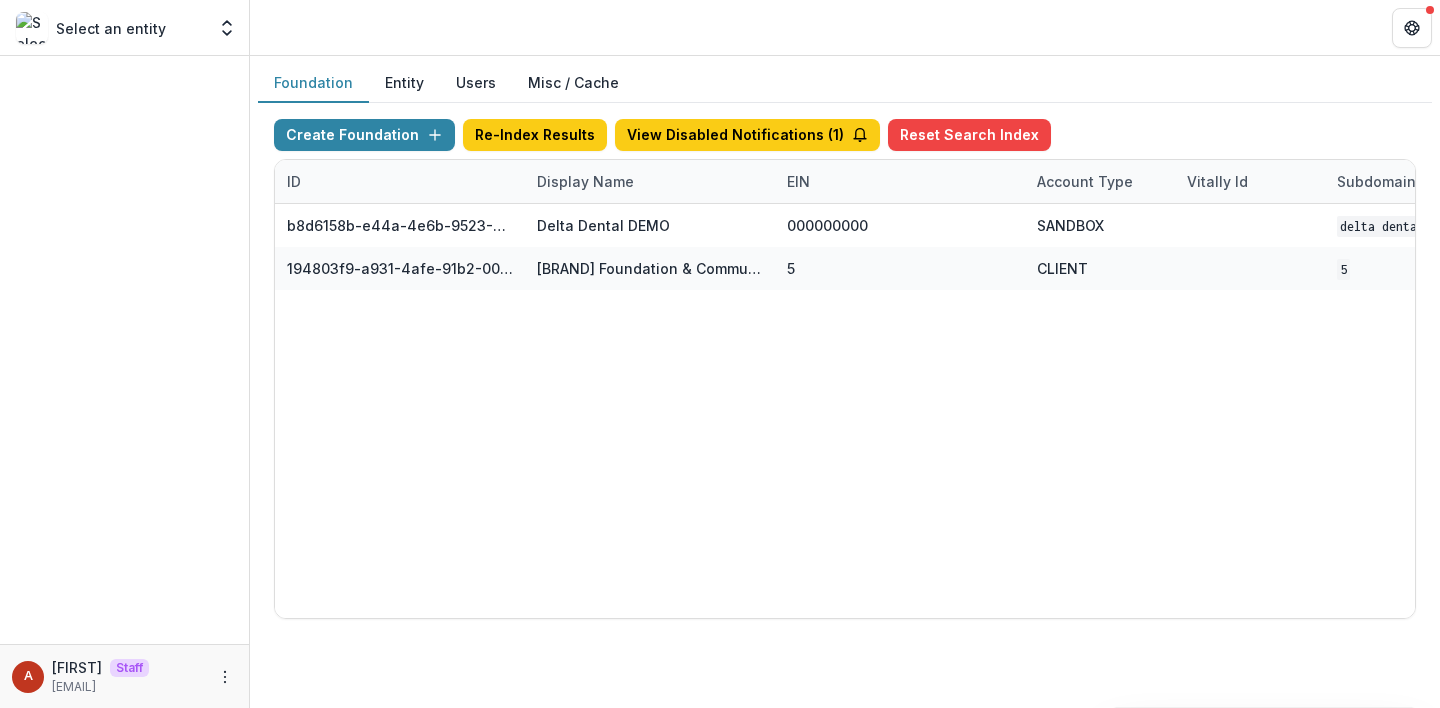click at bounding box center [845, 27] 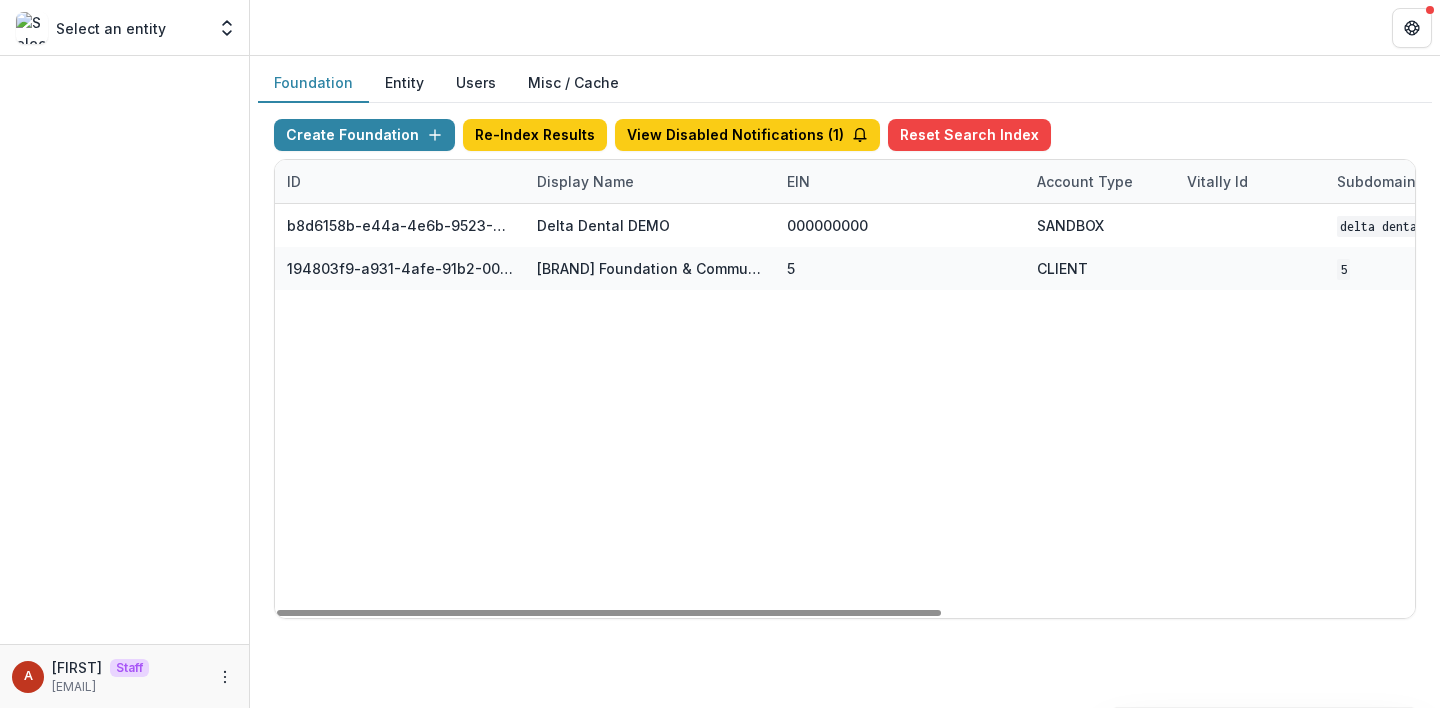 scroll, scrollTop: 0, scrollLeft: 810, axis: horizontal 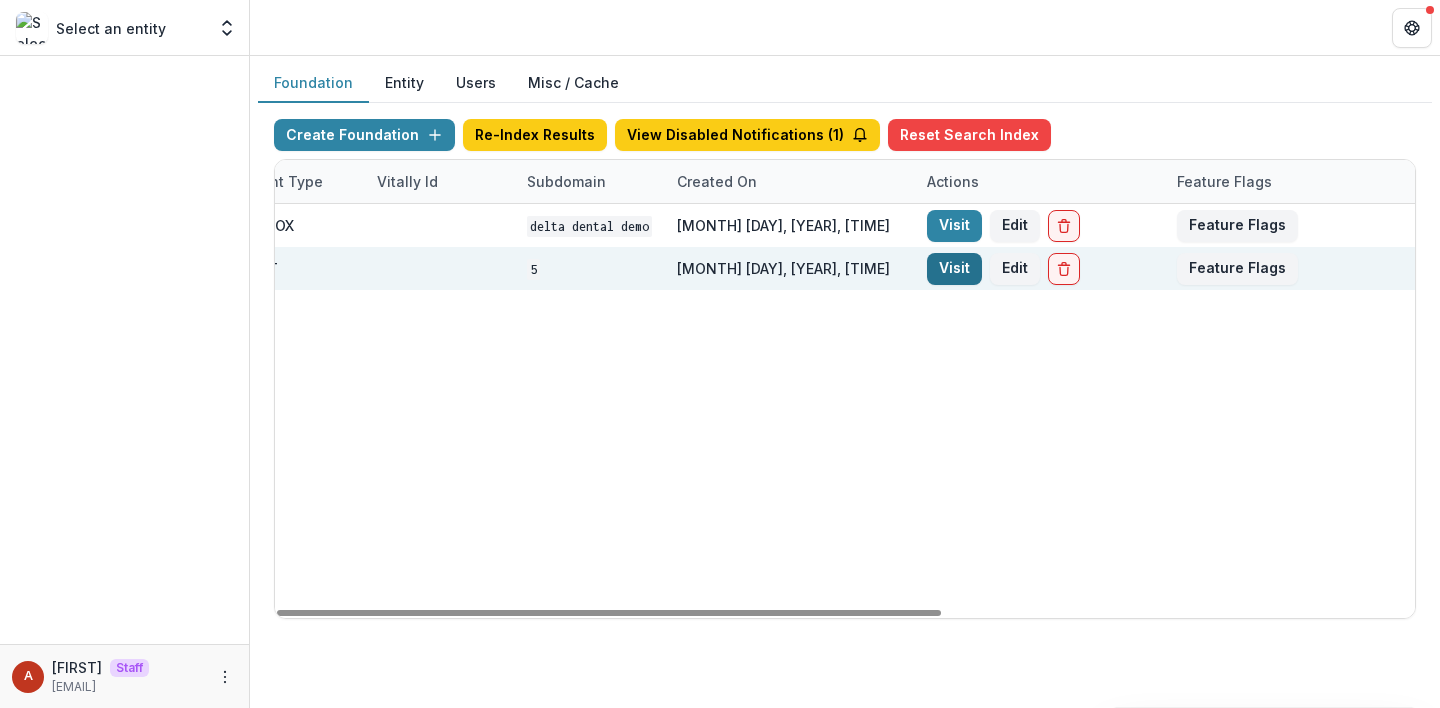 click on "Visit" at bounding box center [954, 269] 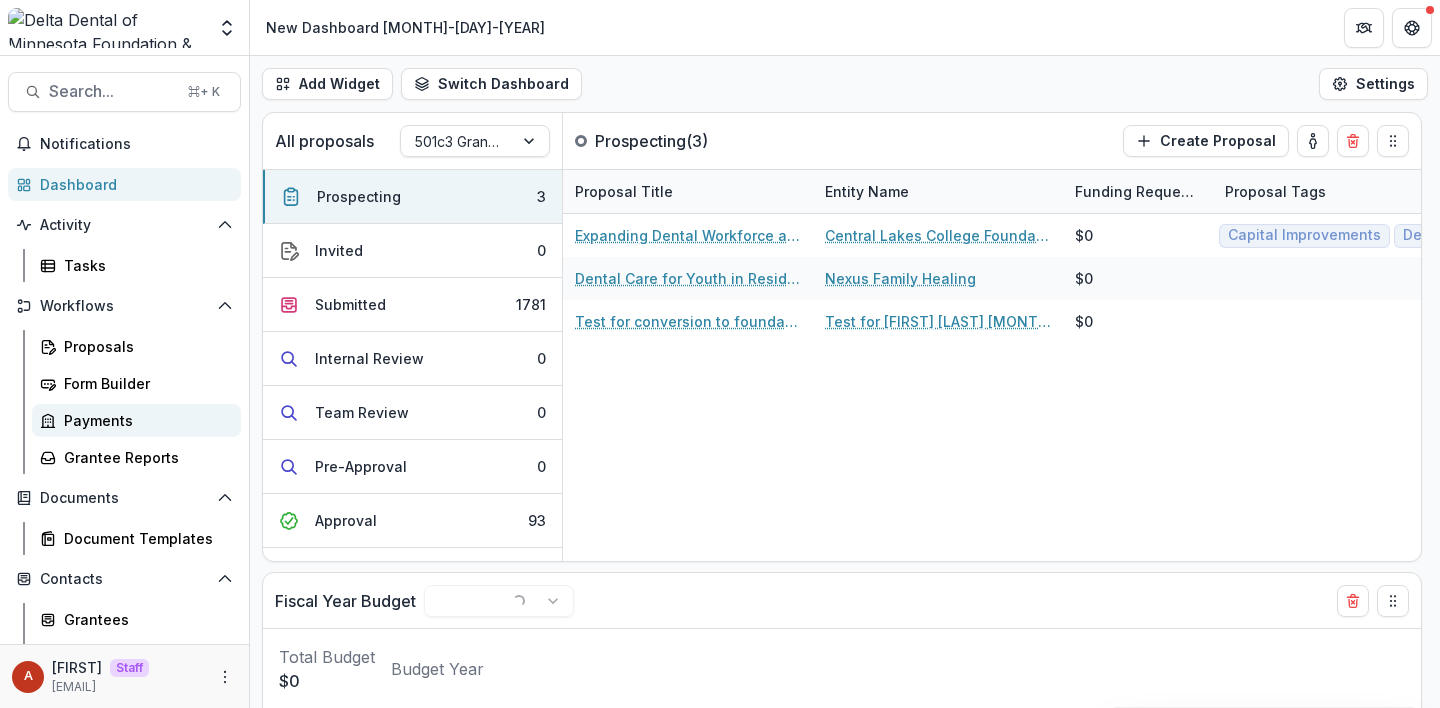 click on "Payments" at bounding box center [144, 420] 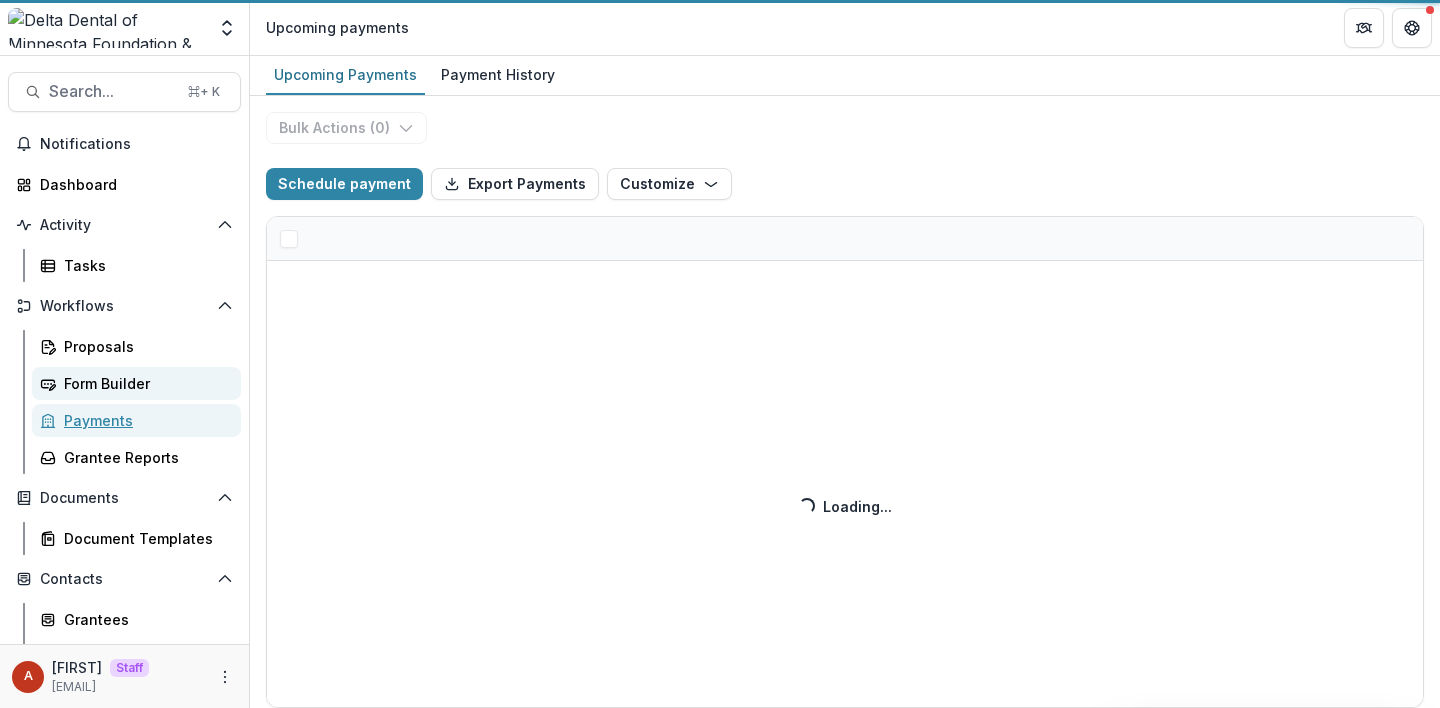 select on "******" 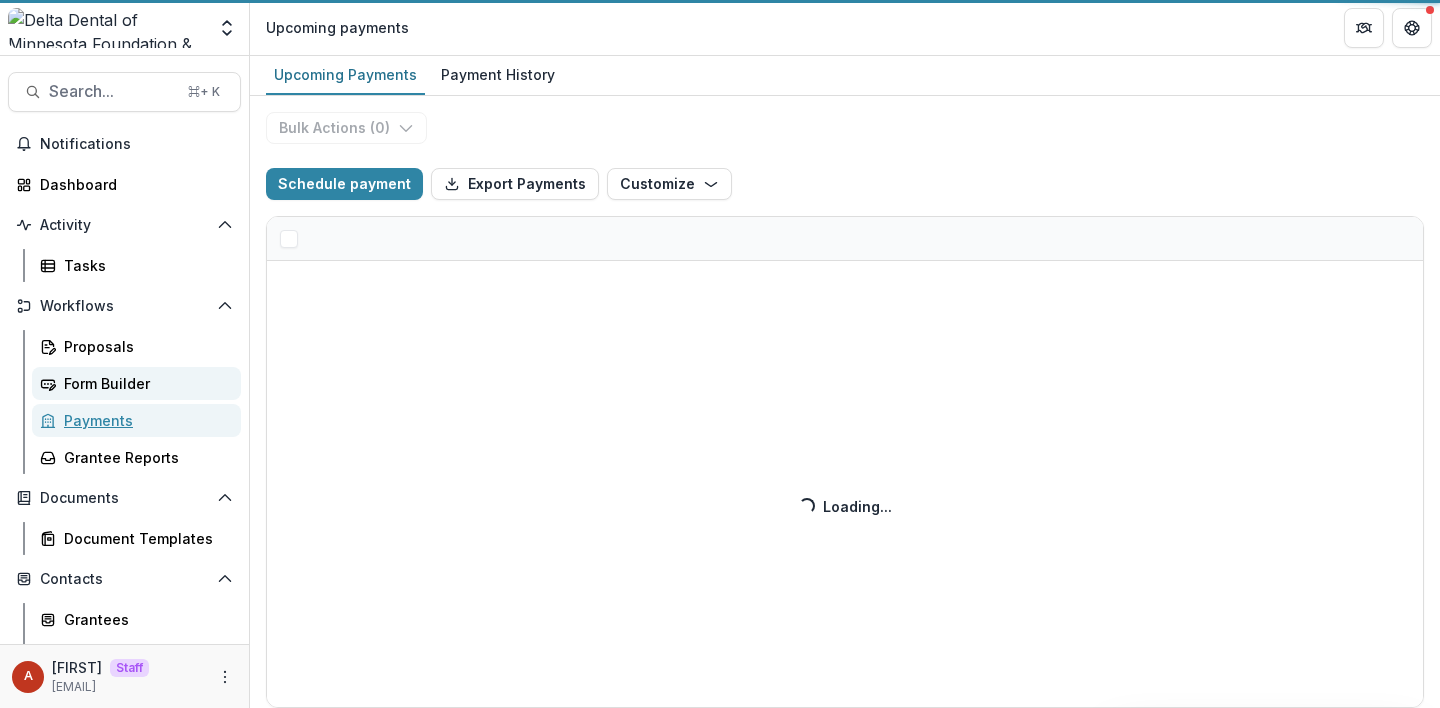 select on "******" 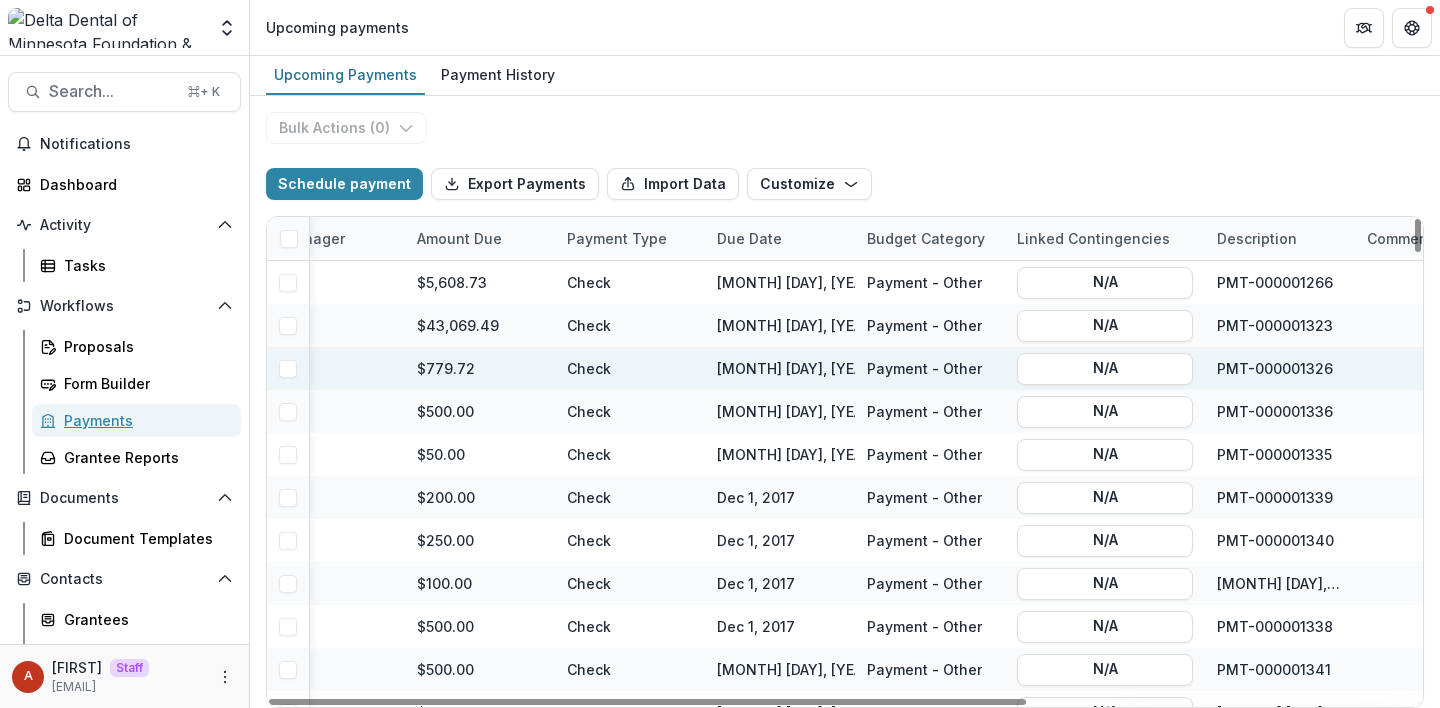 scroll, scrollTop: 0, scrollLeft: 587, axis: horizontal 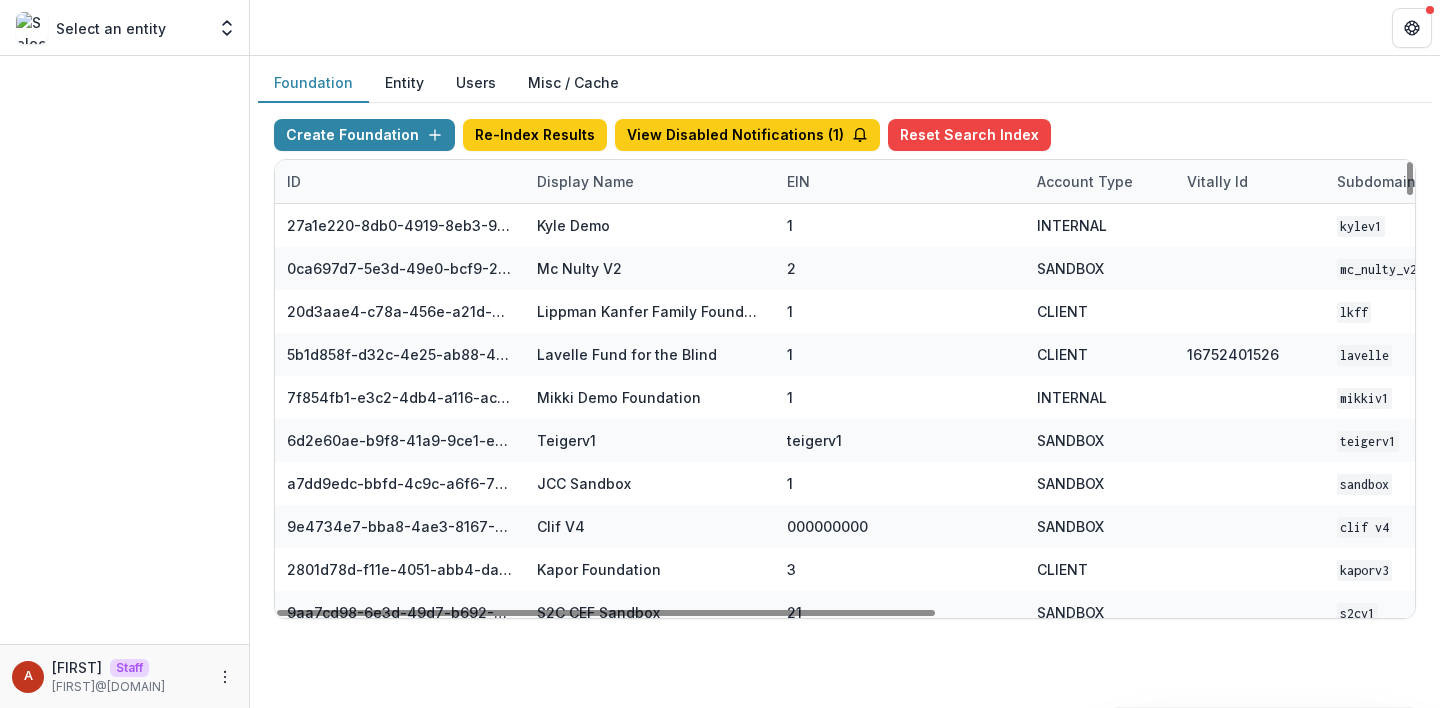 click on "Display Name" at bounding box center [585, 181] 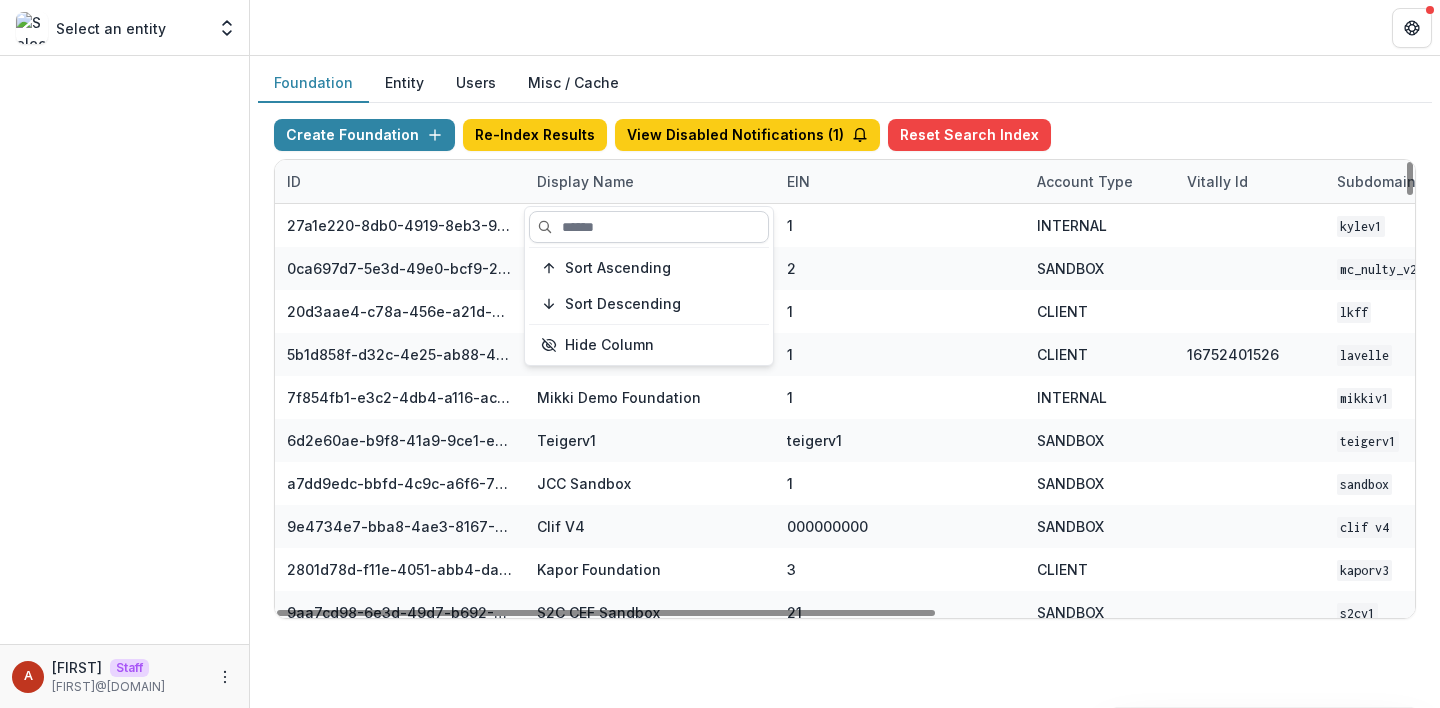 click at bounding box center [649, 227] 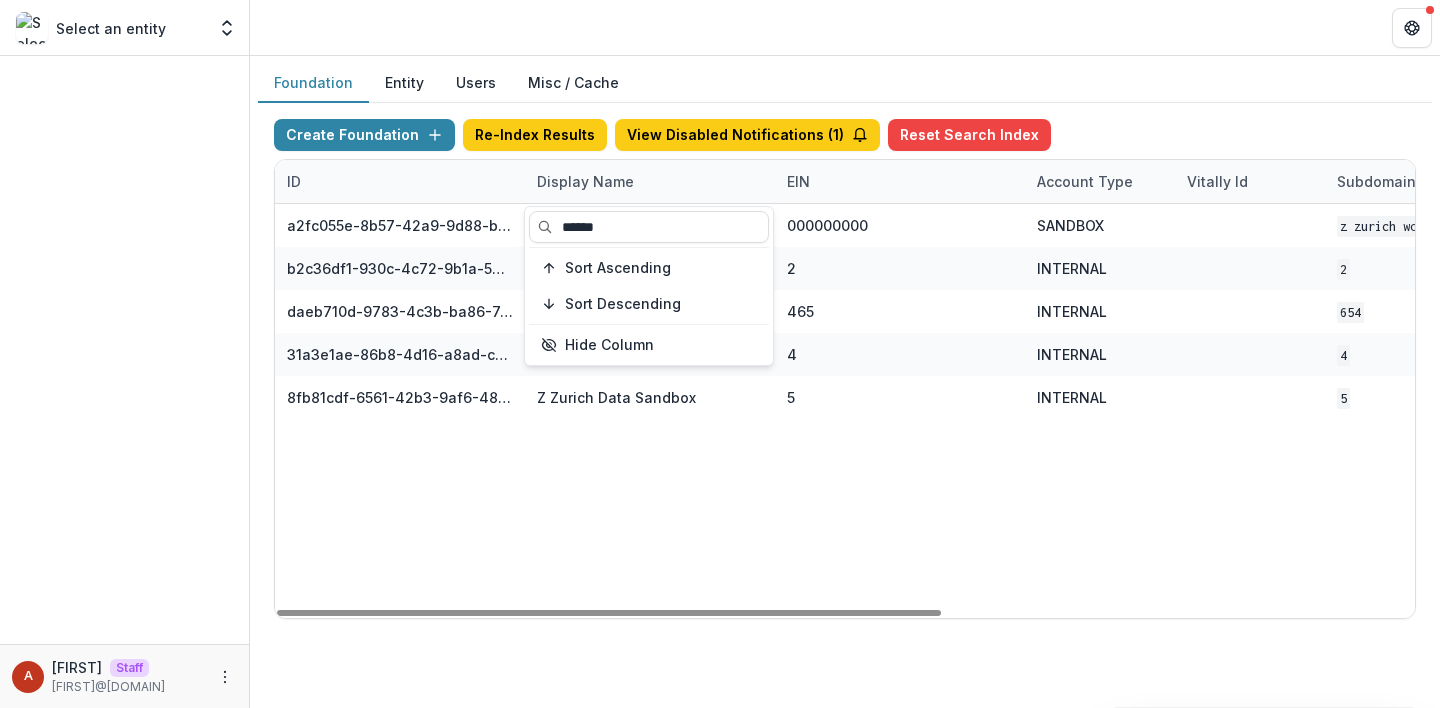 type on "******" 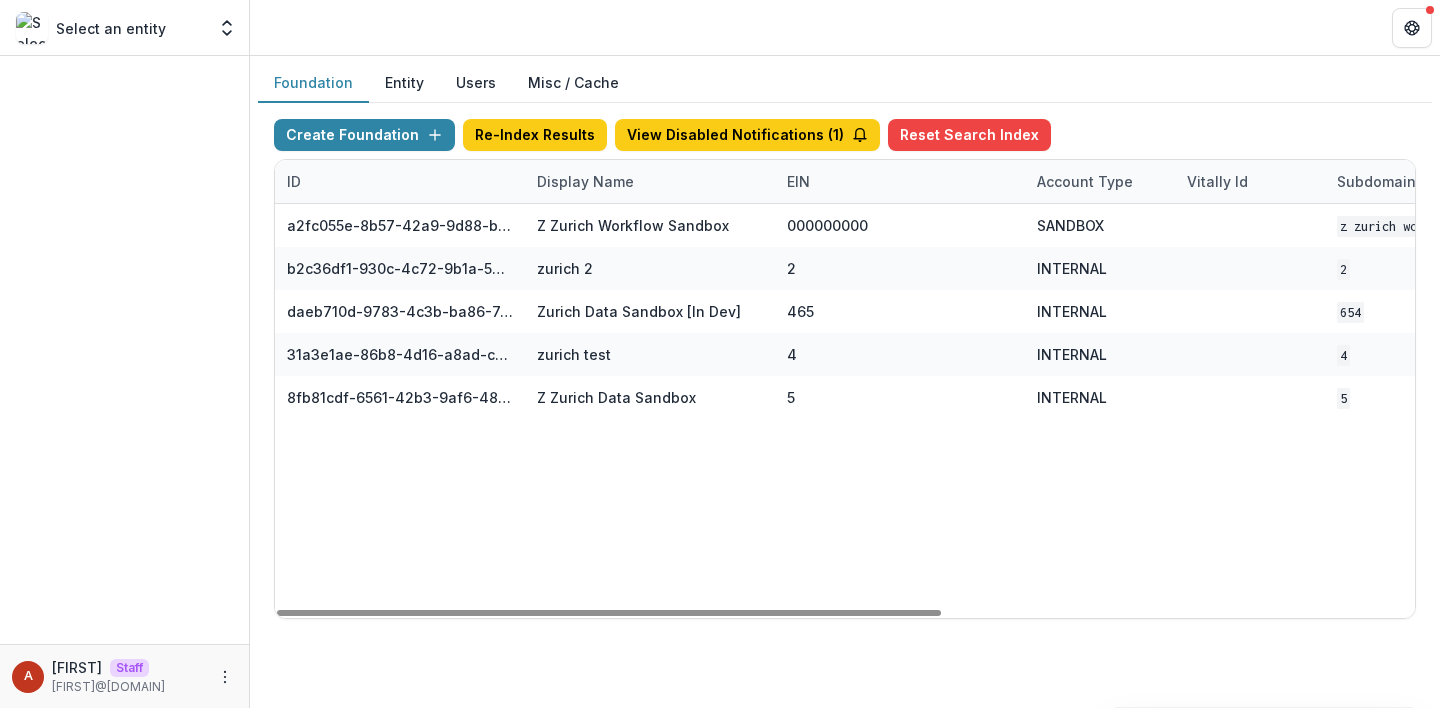 click at bounding box center [845, 27] 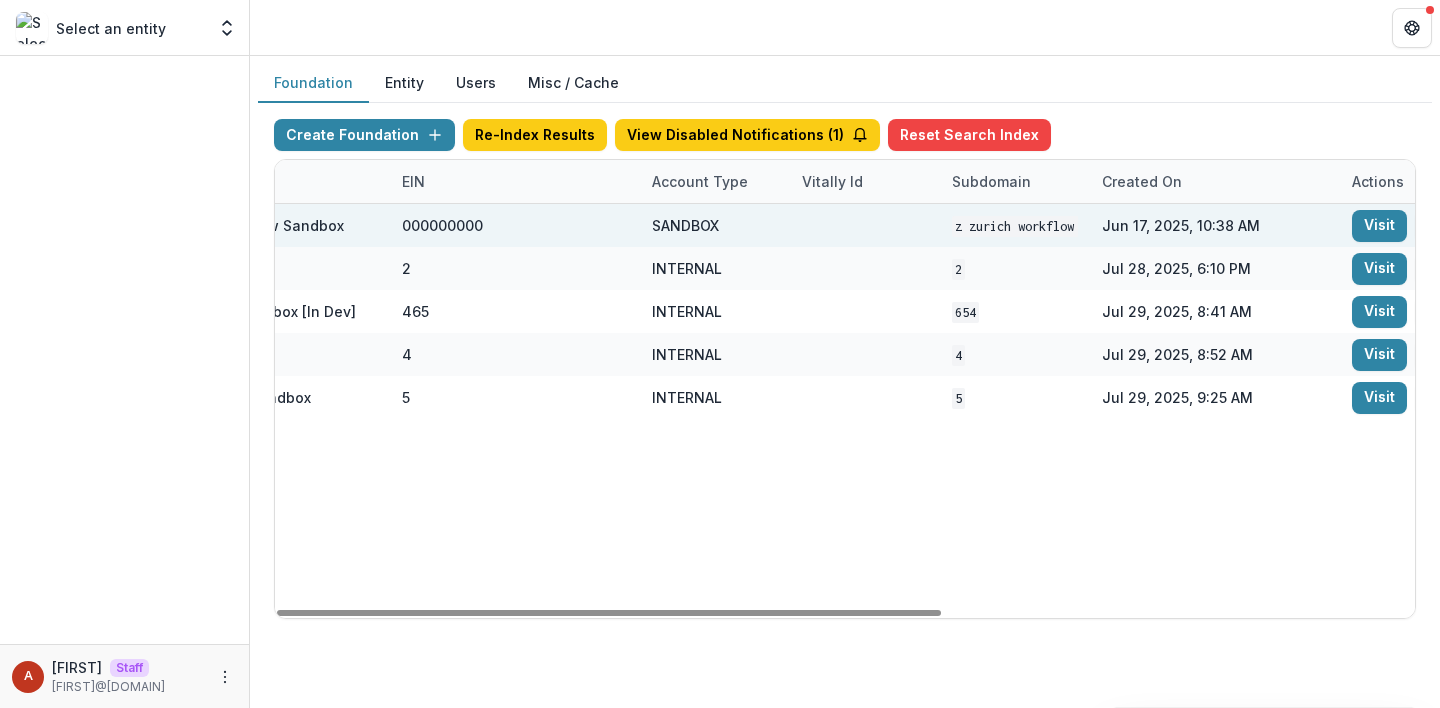 scroll, scrollTop: 0, scrollLeft: 810, axis: horizontal 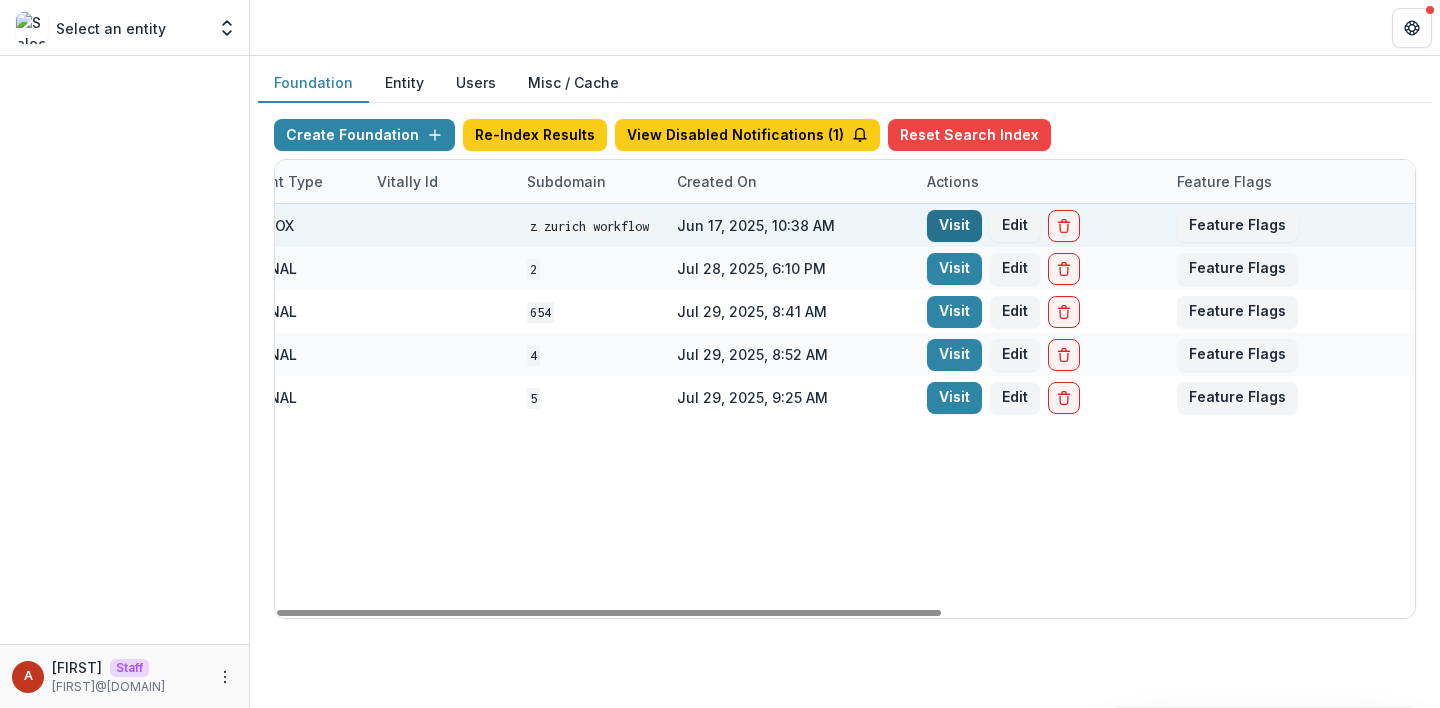 click on "Visit" at bounding box center [954, 226] 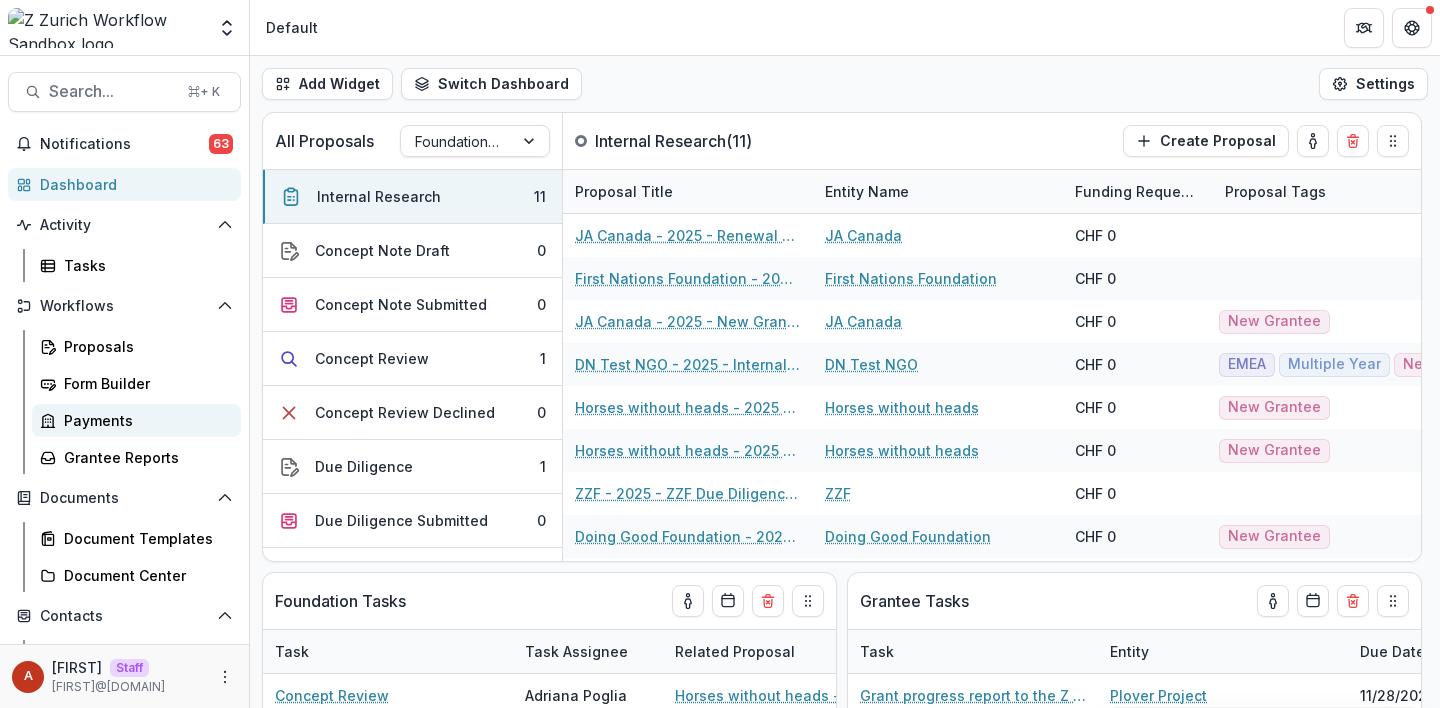 click on "Payments" at bounding box center (144, 420) 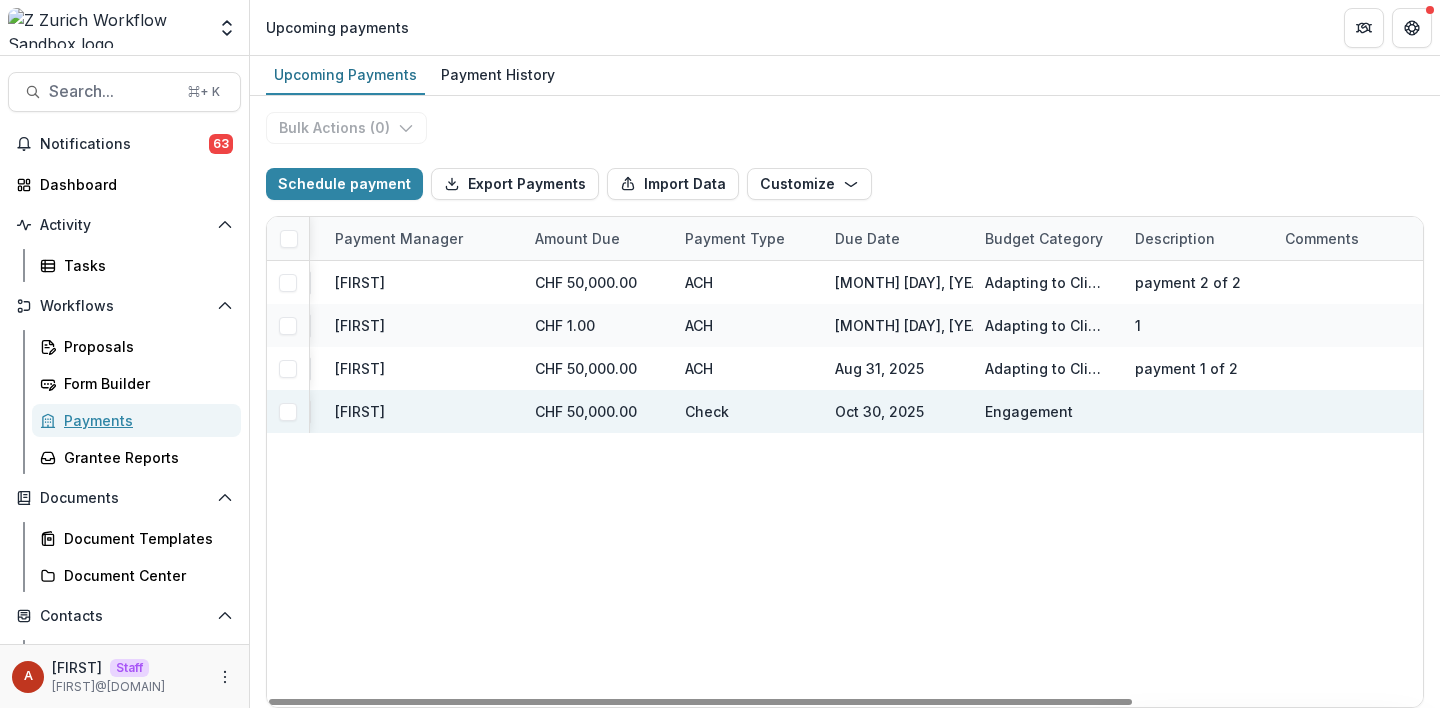 scroll, scrollTop: 0, scrollLeft: 0, axis: both 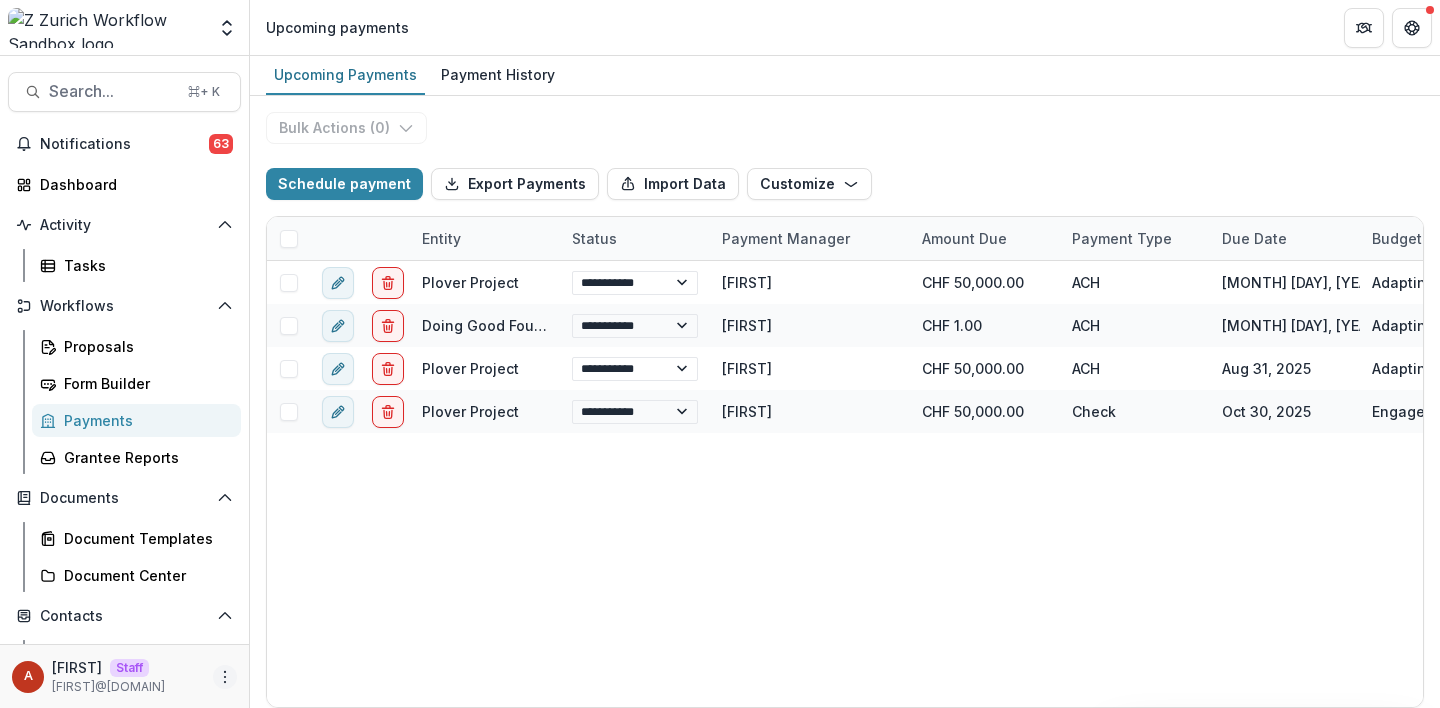 click 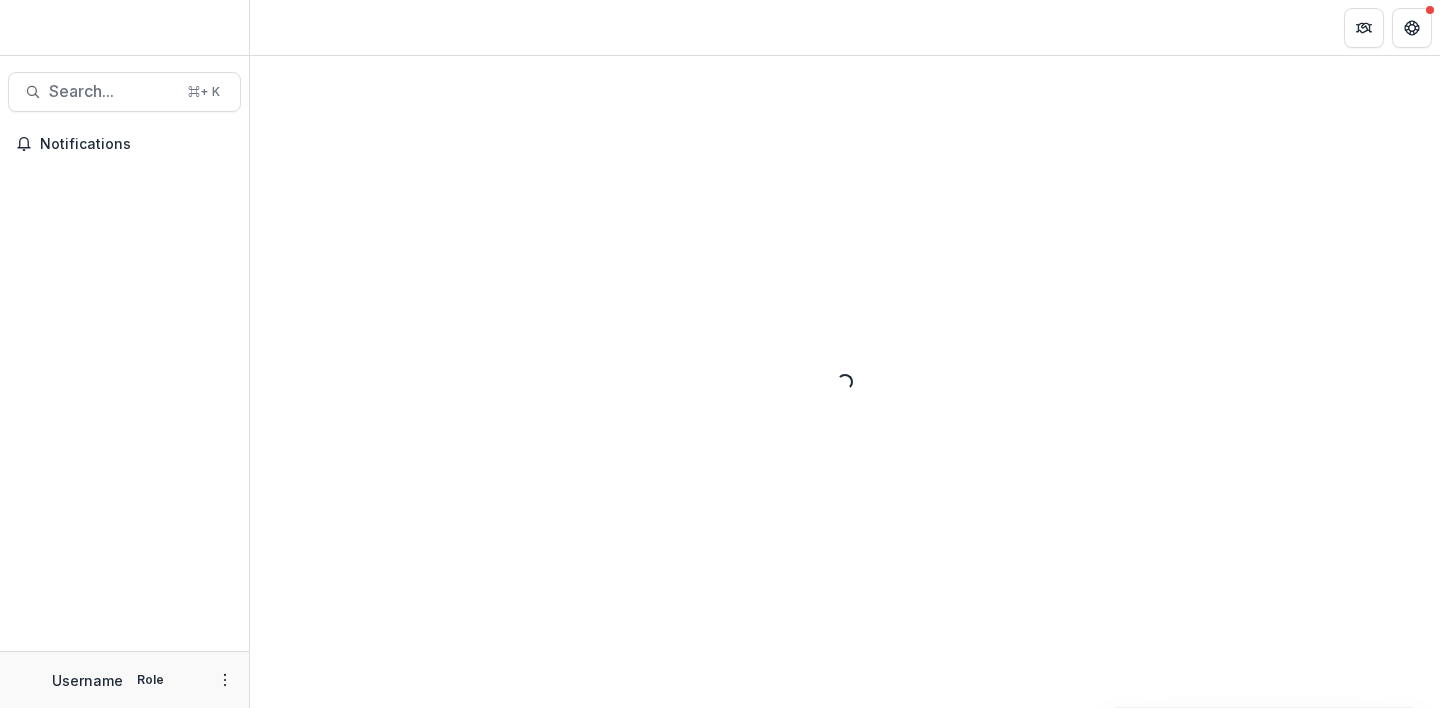 scroll, scrollTop: 0, scrollLeft: 0, axis: both 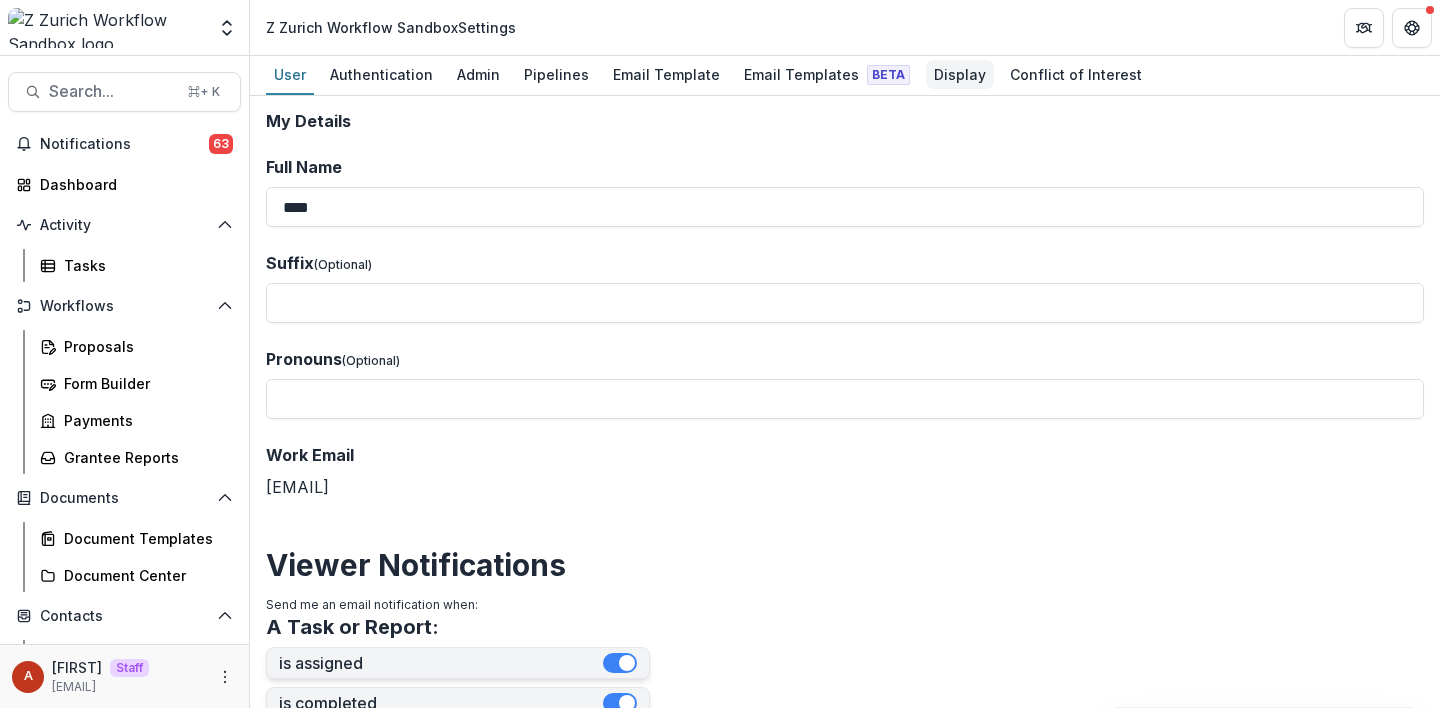 click on "Display" at bounding box center (960, 74) 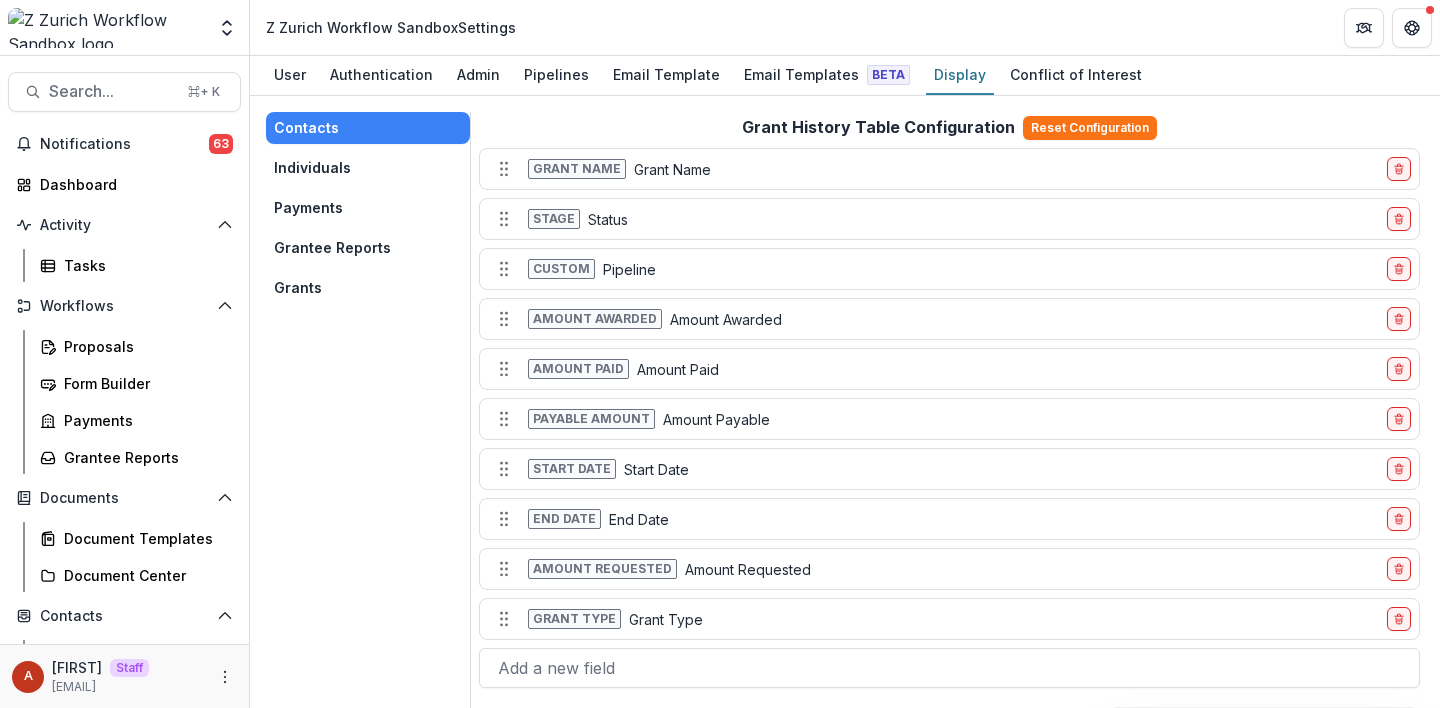 click on "Payments" at bounding box center [368, 208] 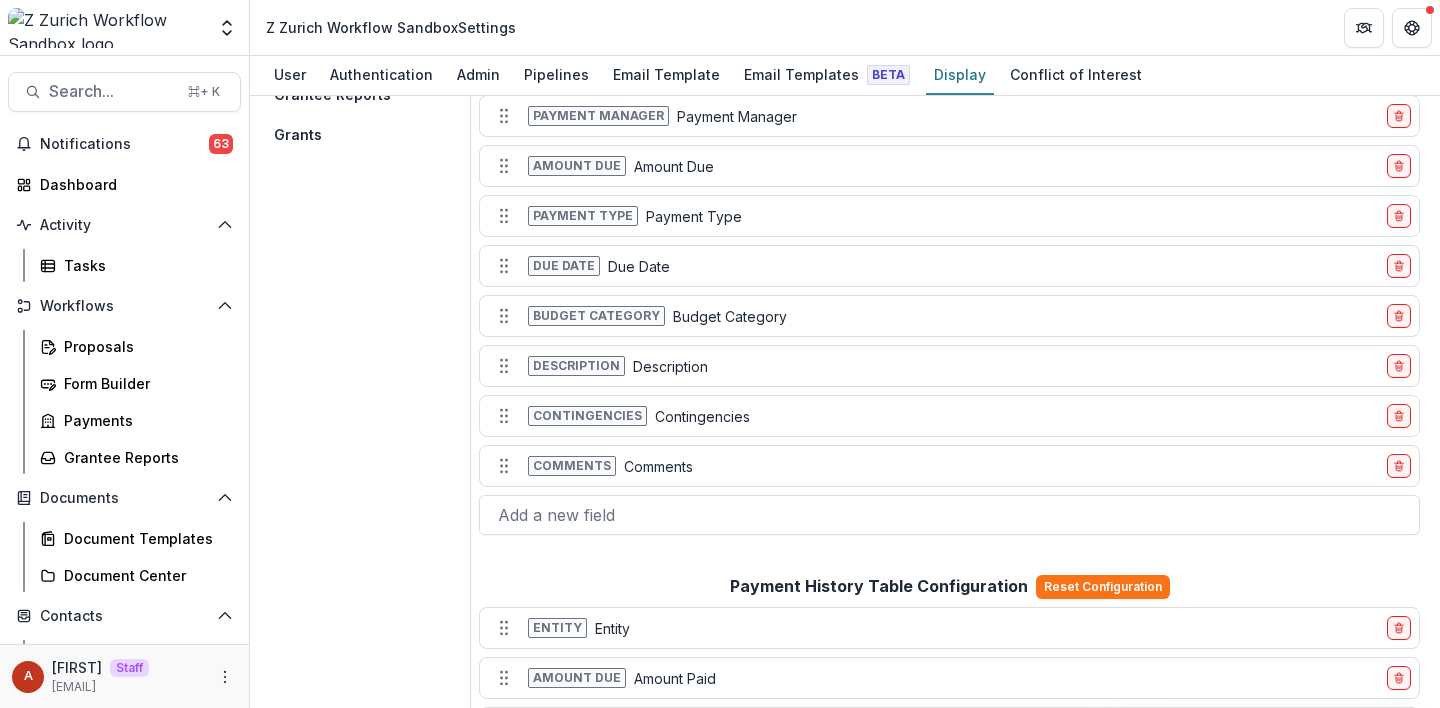 scroll, scrollTop: 148, scrollLeft: 0, axis: vertical 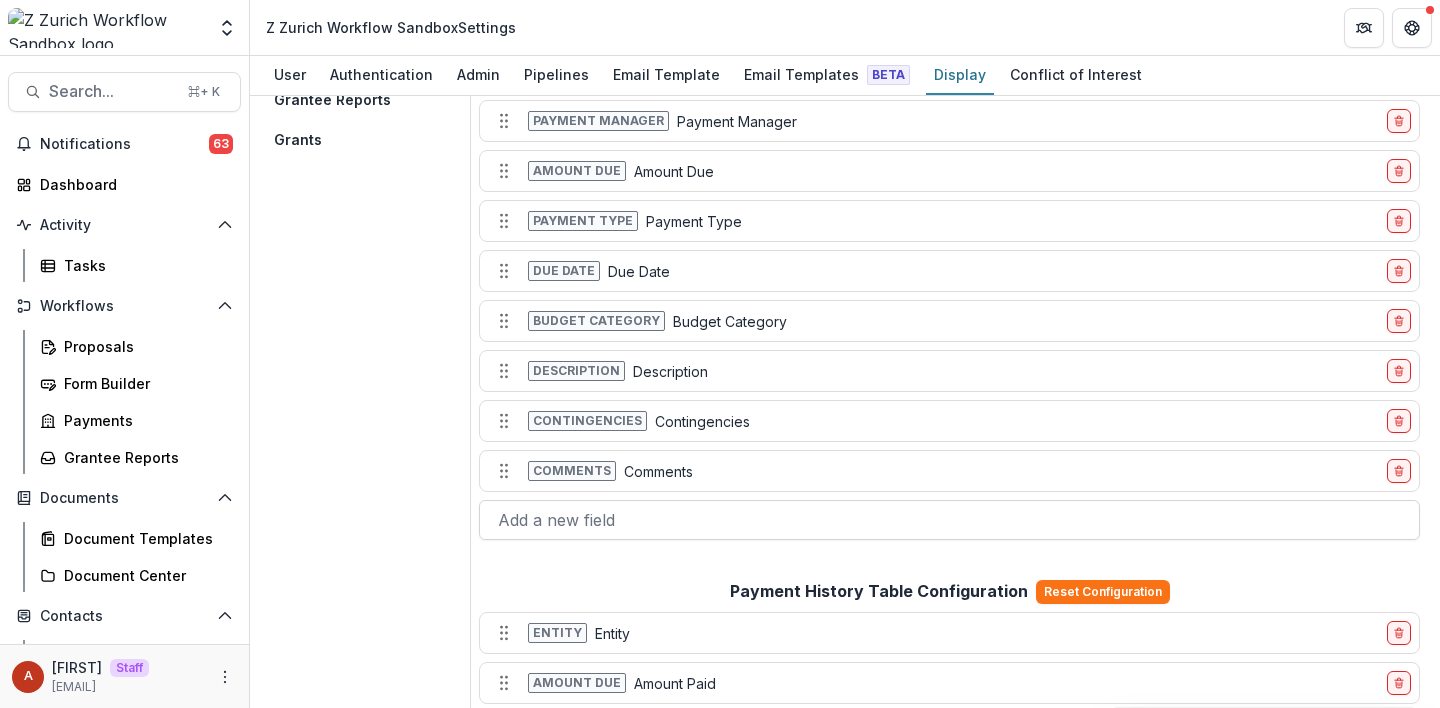 click at bounding box center [949, 520] 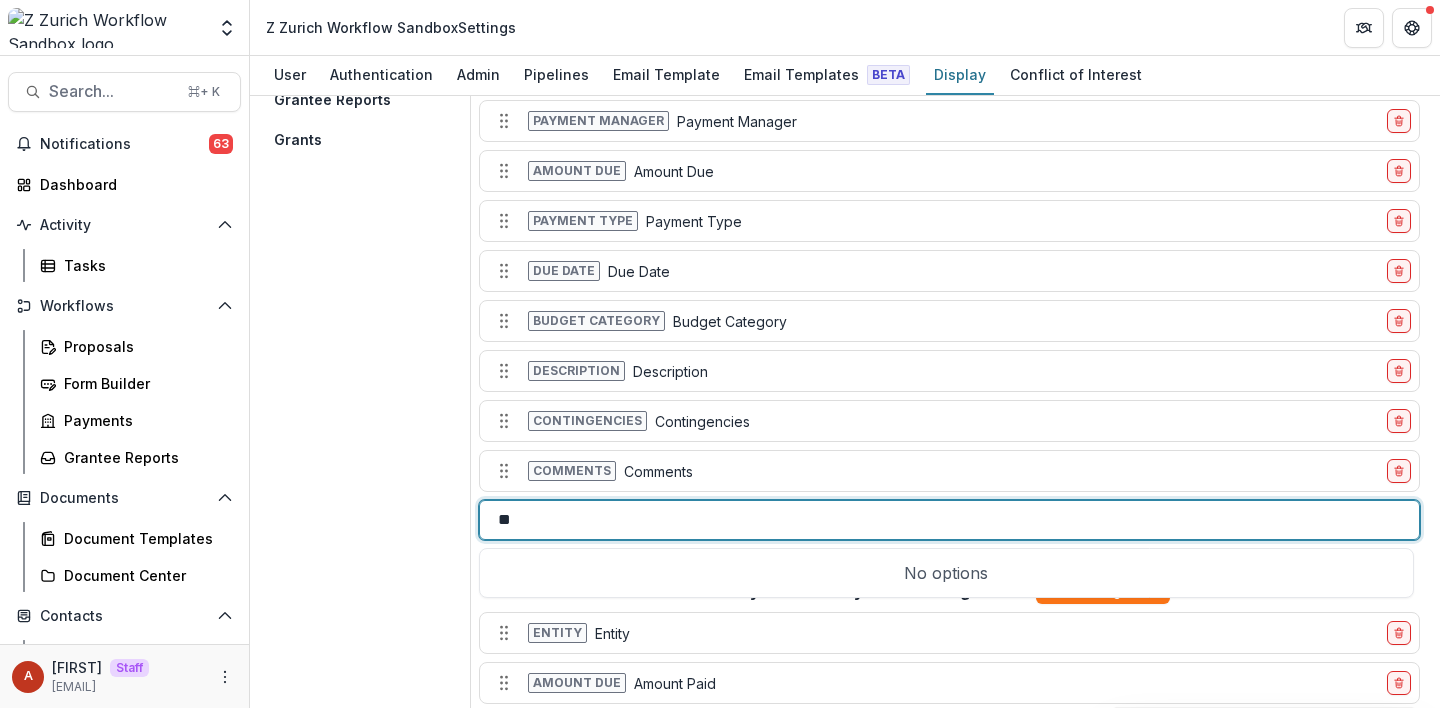 type on "*" 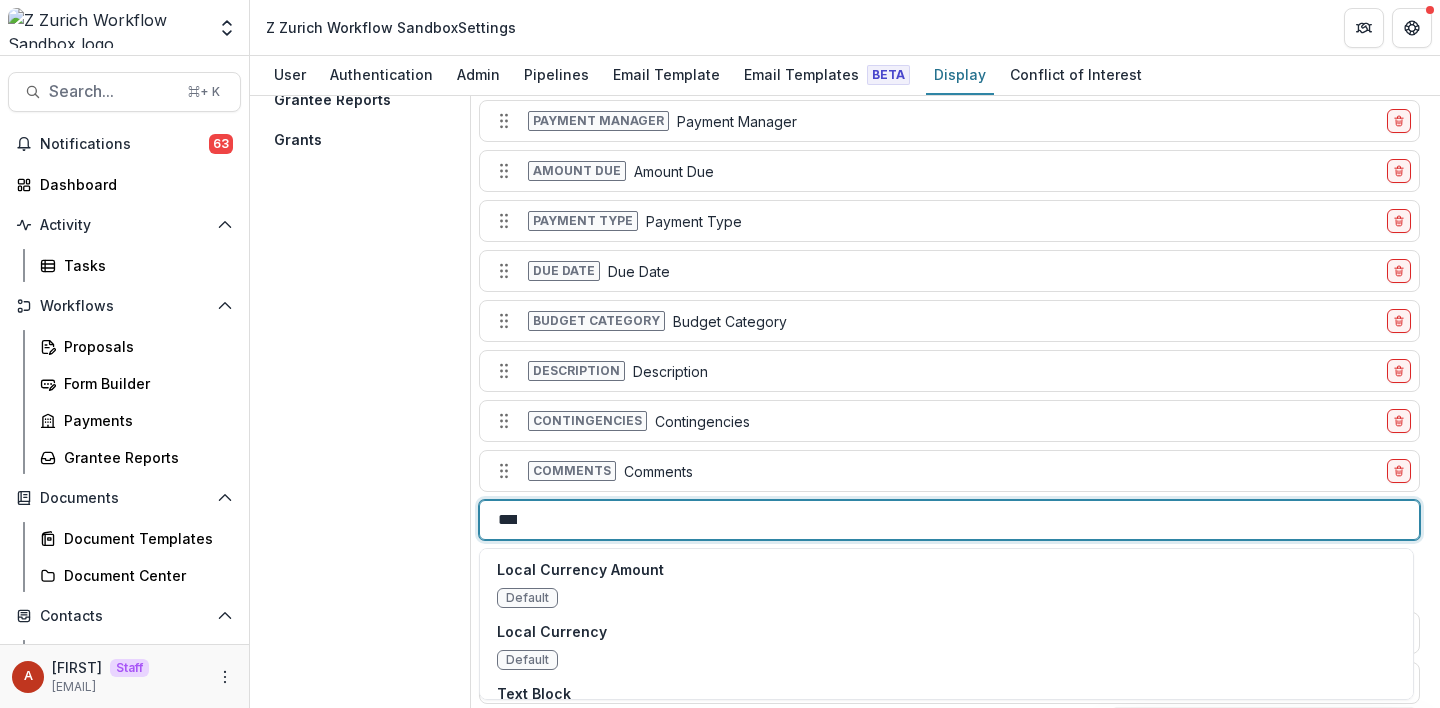 type on "*****" 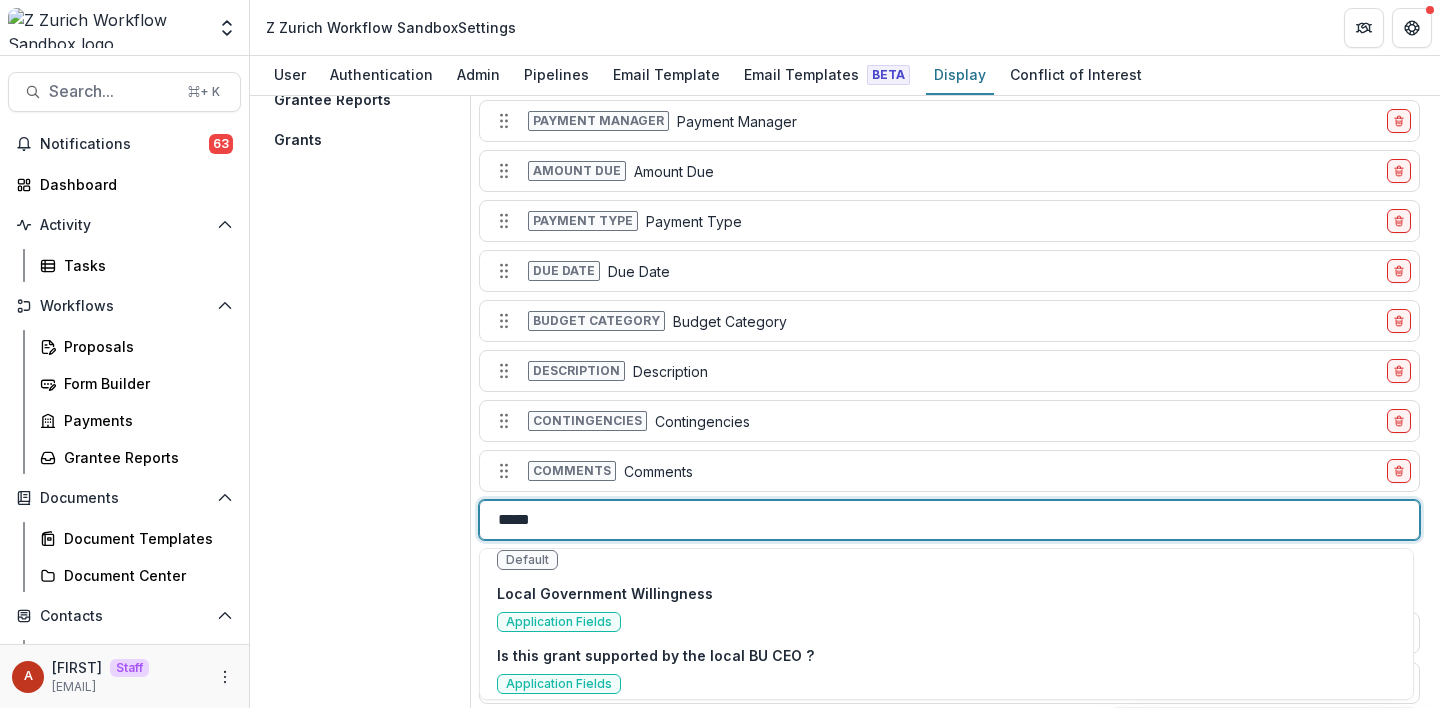 scroll, scrollTop: 0, scrollLeft: 0, axis: both 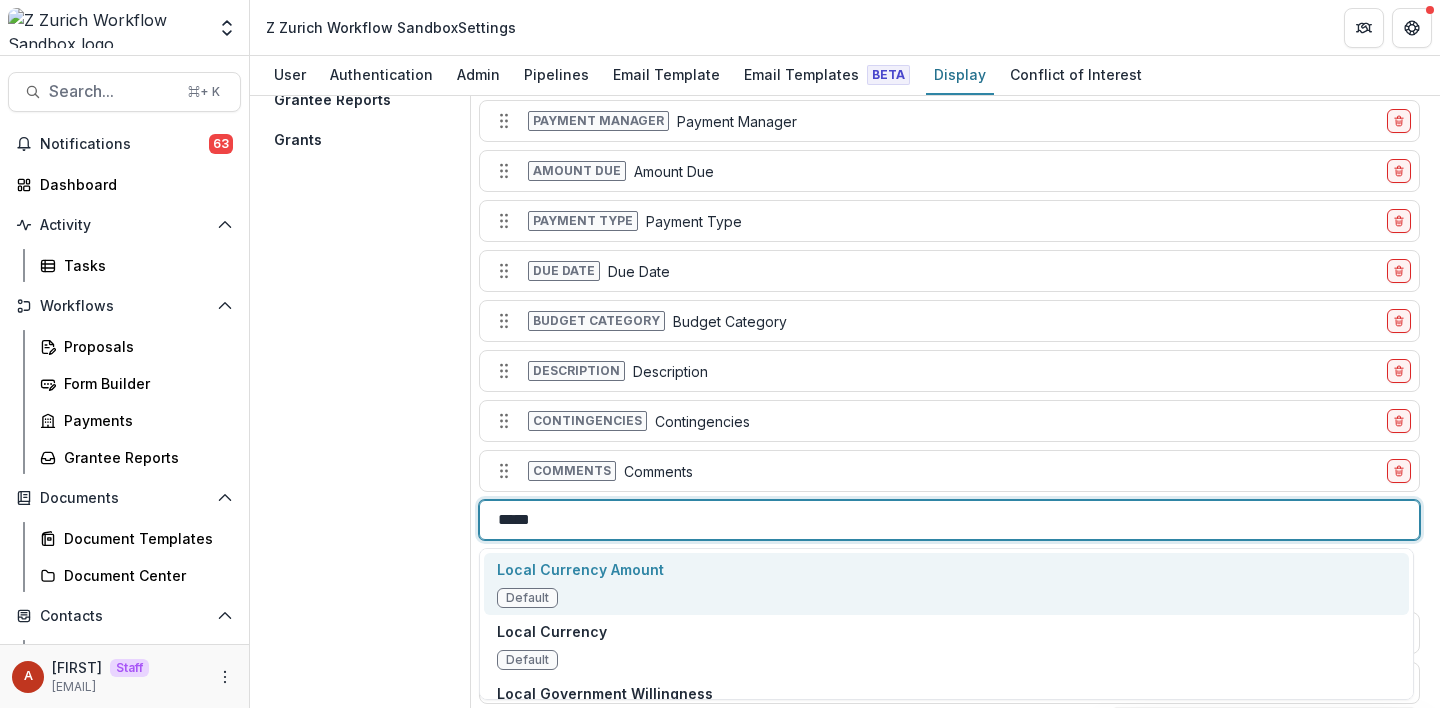 click on "Local Currency Amount" at bounding box center [580, 569] 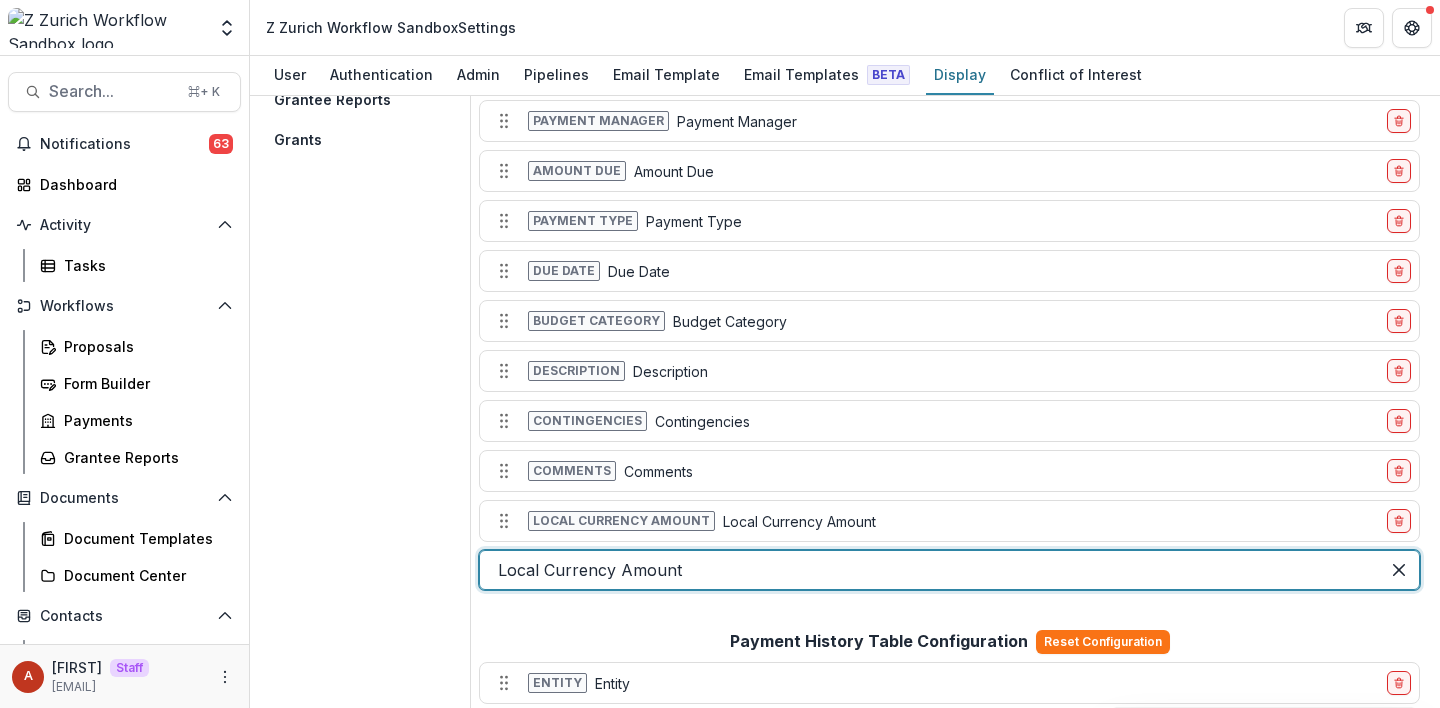 click at bounding box center [929, 570] 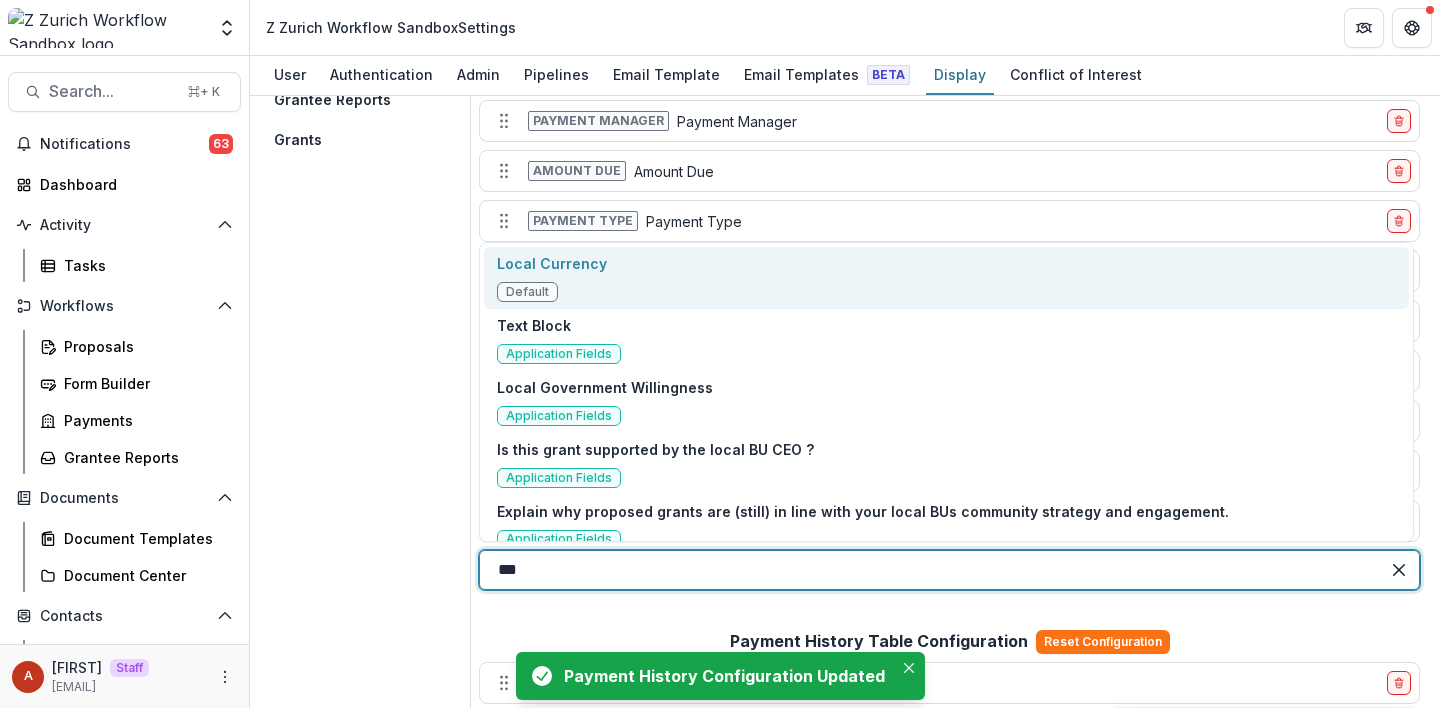 type on "****" 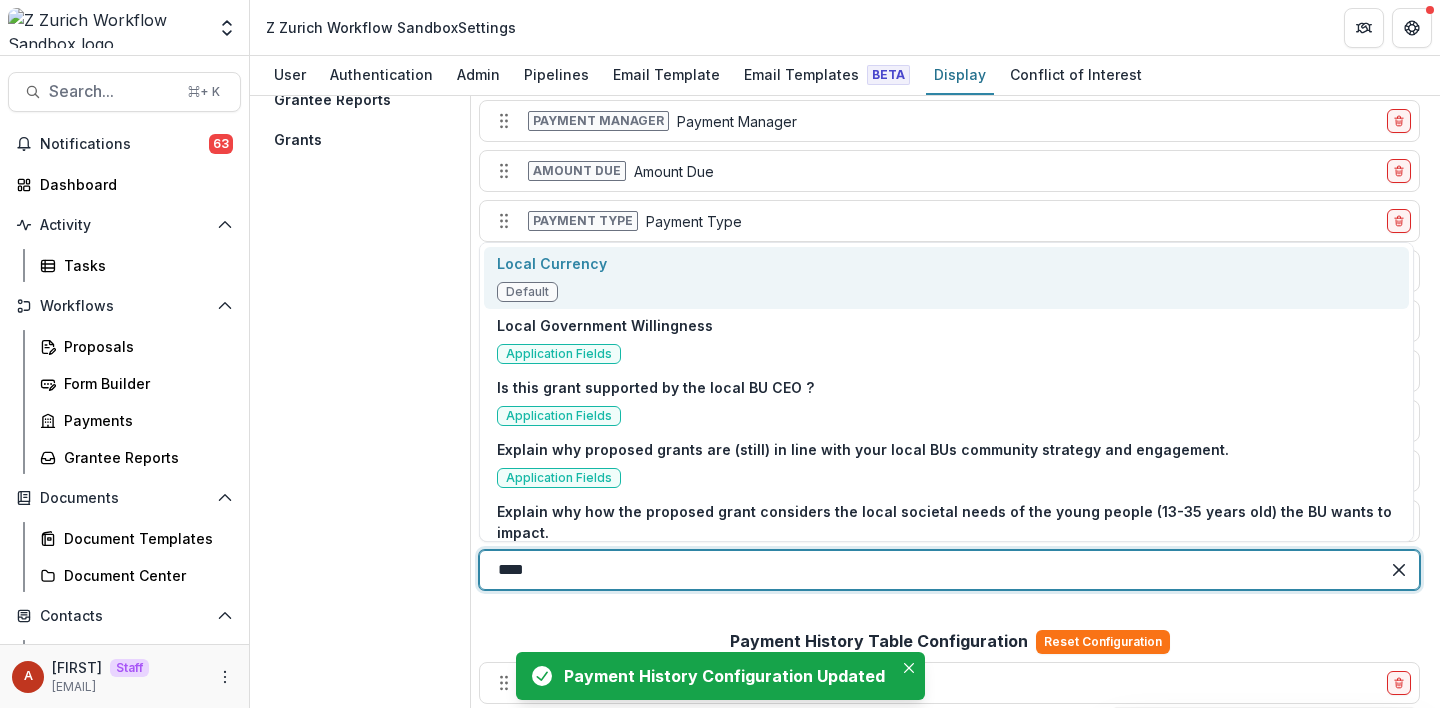 click on "Local Currency Default" at bounding box center [946, 278] 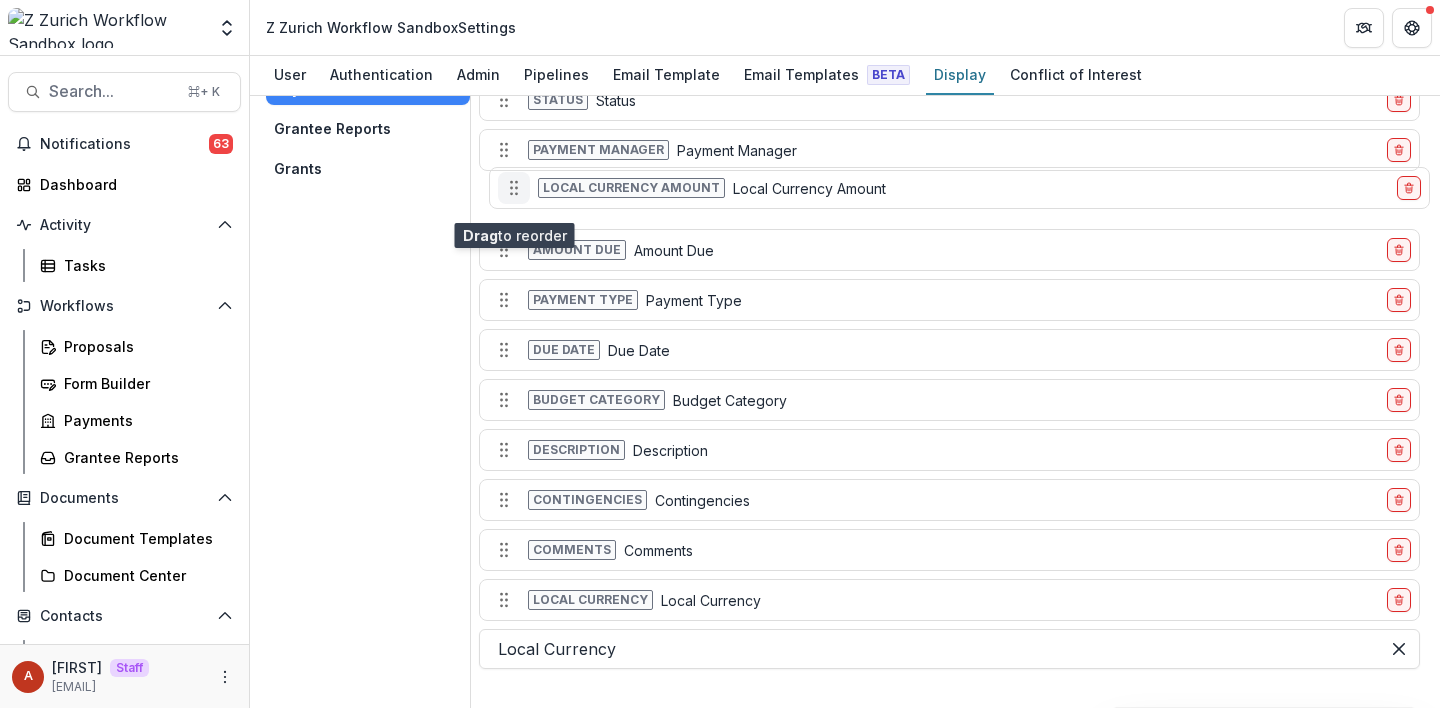 scroll, scrollTop: 103, scrollLeft: 0, axis: vertical 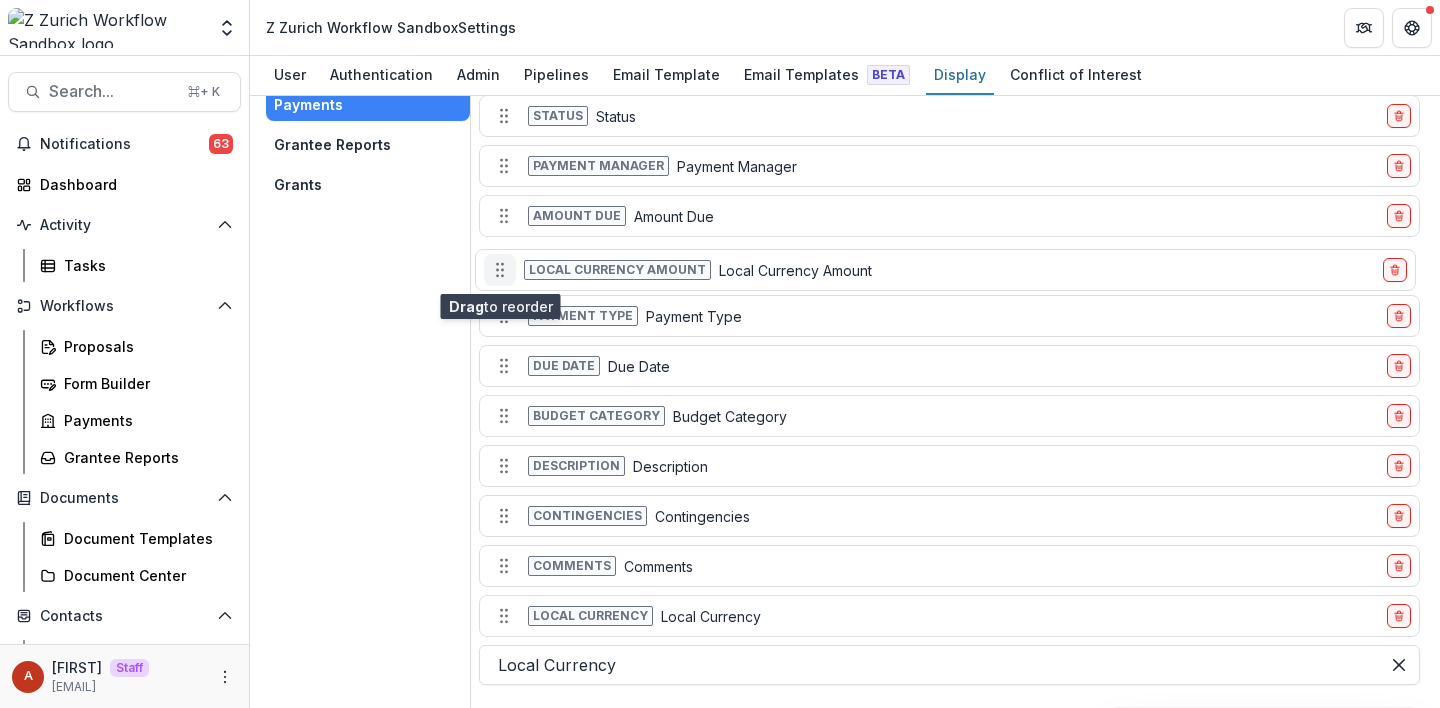 drag, startPoint x: 498, startPoint y: 529, endPoint x: 492, endPoint y: 277, distance: 252.07141 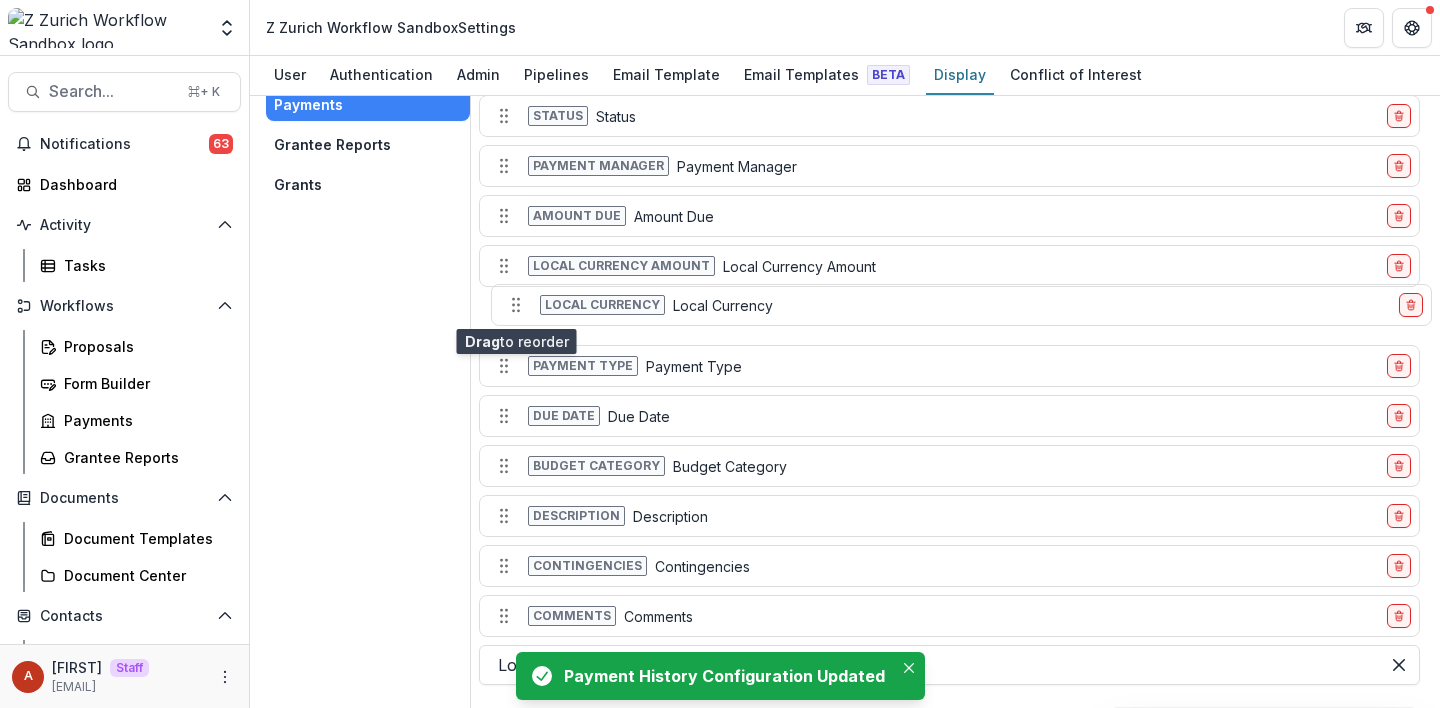 drag, startPoint x: 505, startPoint y: 613, endPoint x: 517, endPoint y: 299, distance: 314.22922 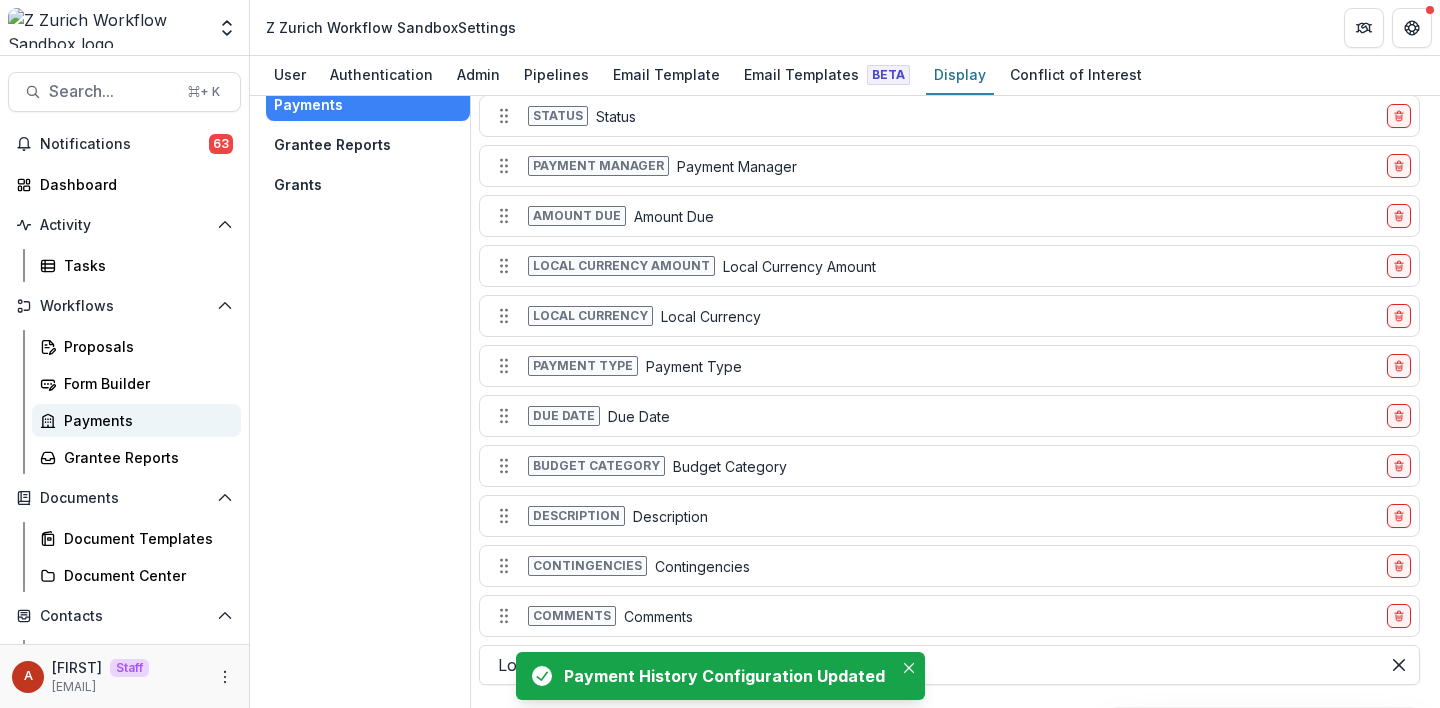 click on "Payments" at bounding box center [144, 420] 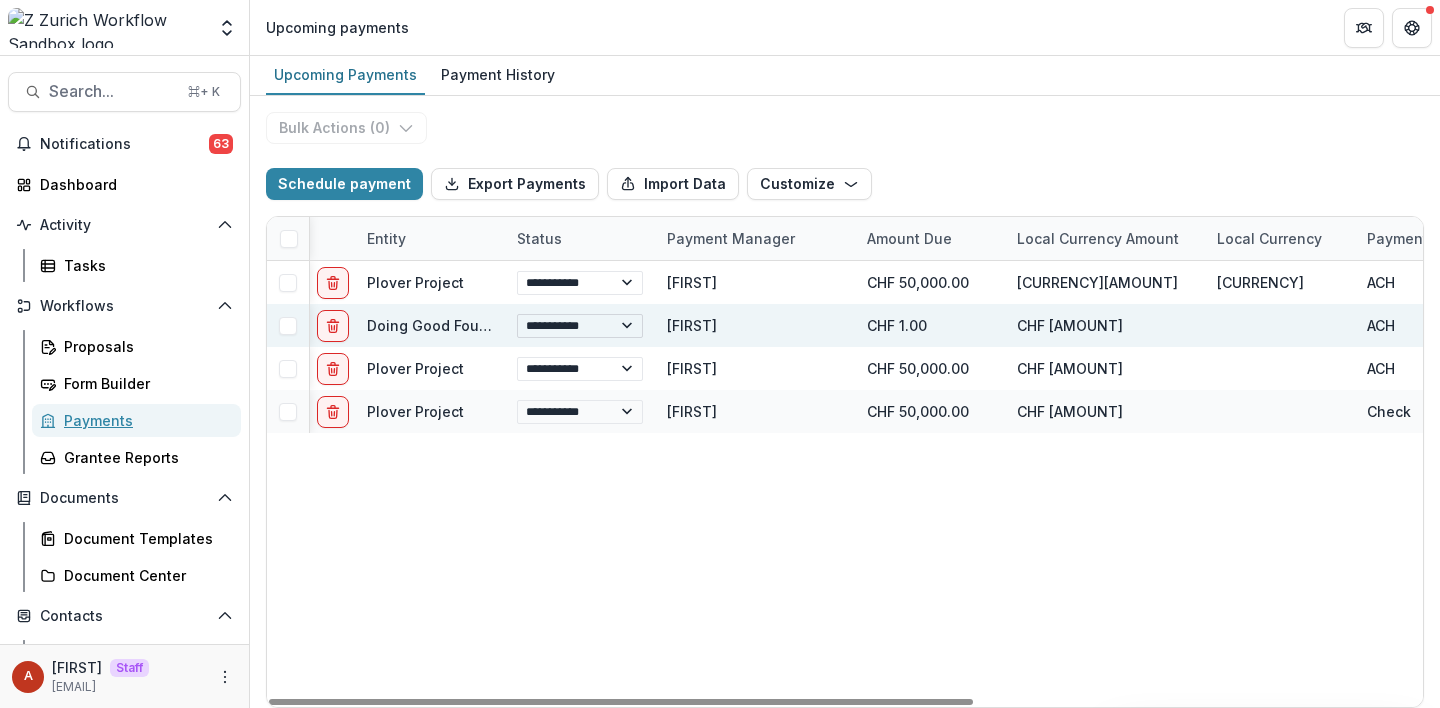 scroll, scrollTop: 0, scrollLeft: 0, axis: both 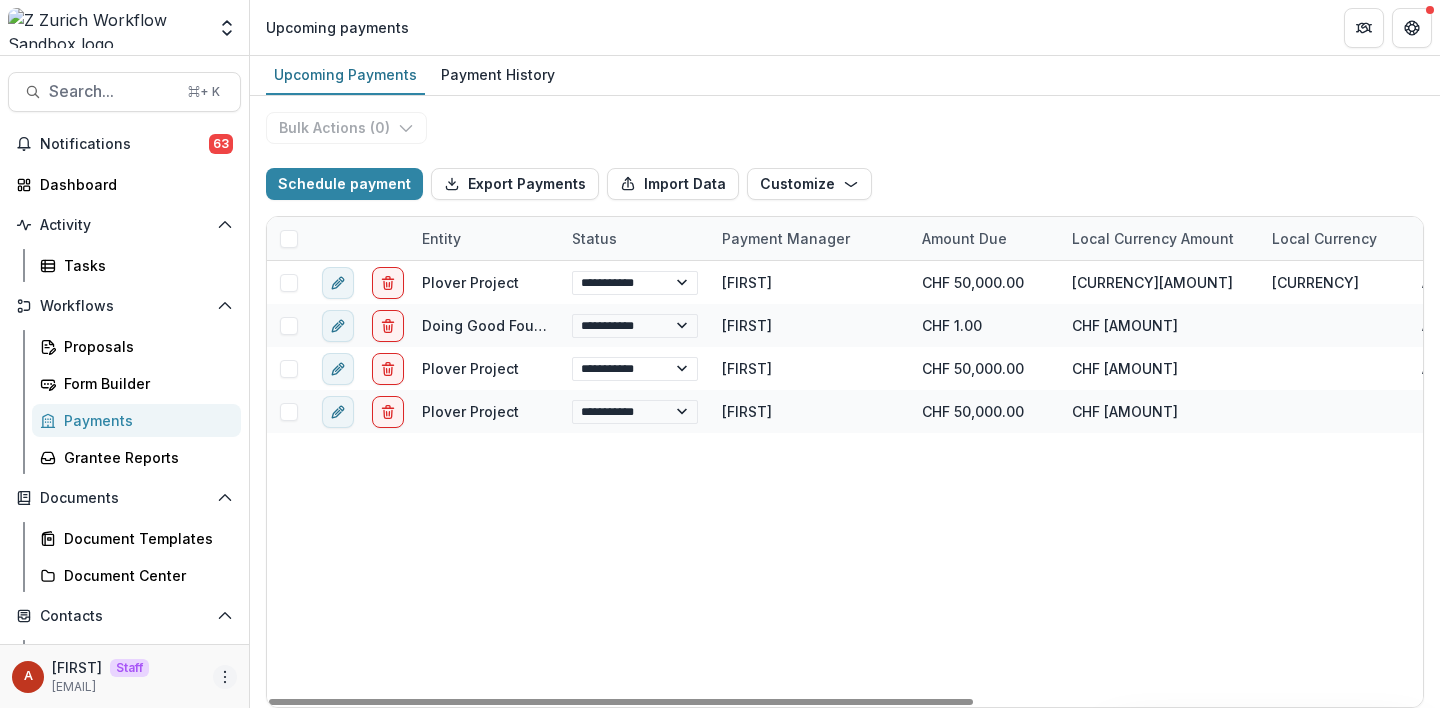 click 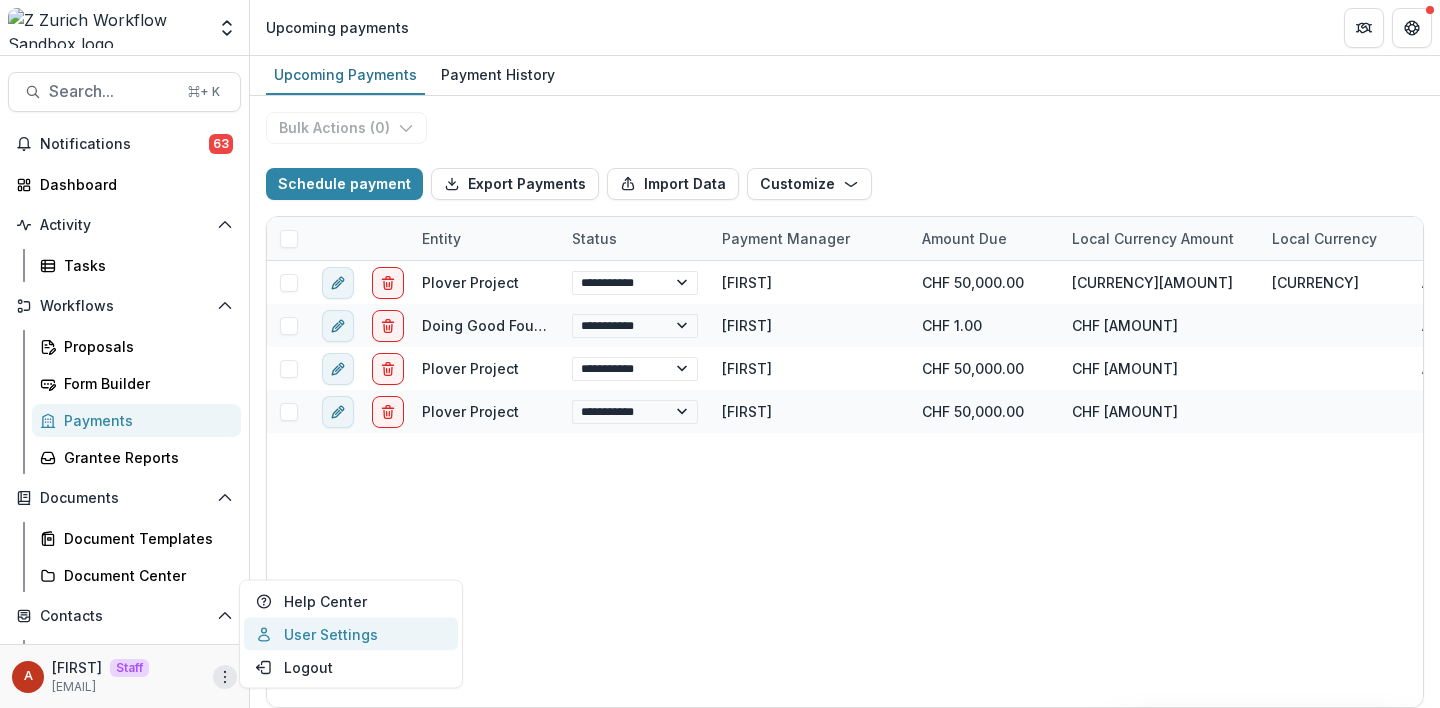 click on "User Settings" at bounding box center [351, 634] 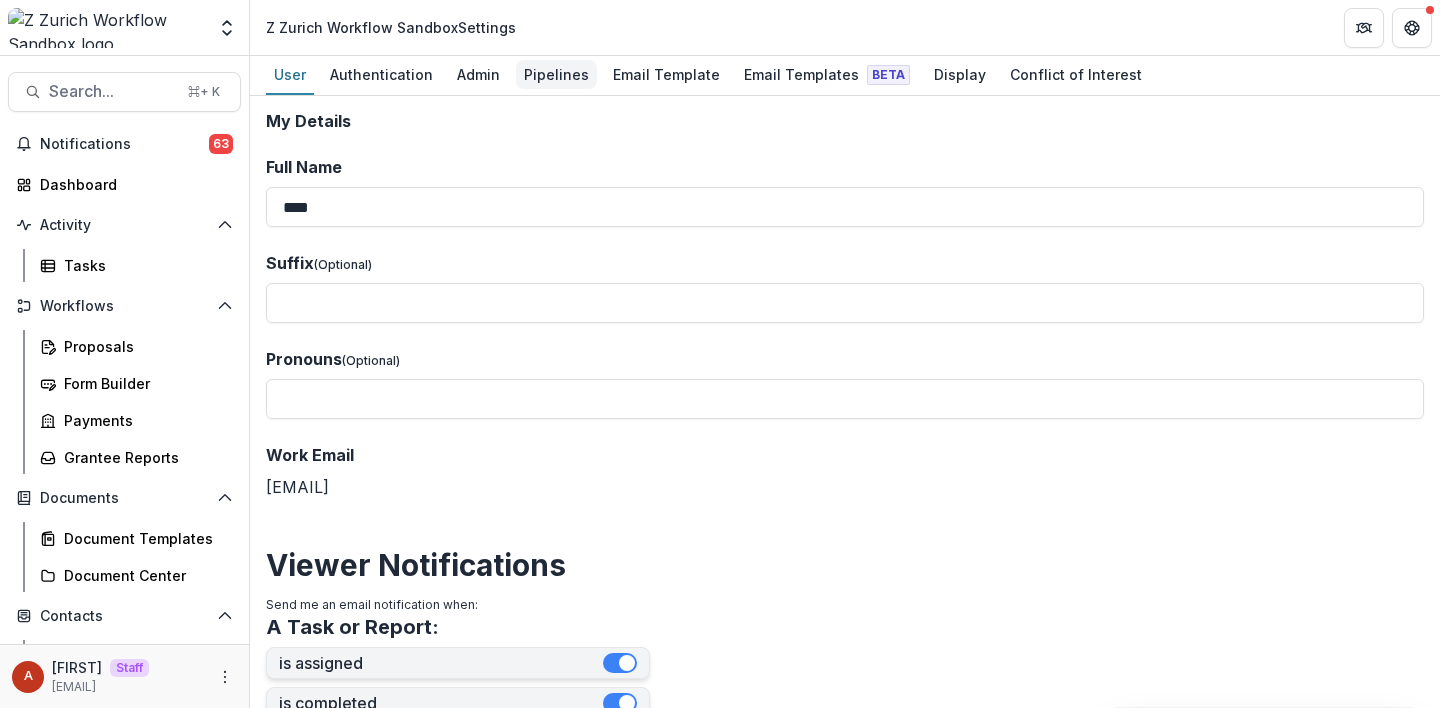 click on "Pipelines" at bounding box center [556, 74] 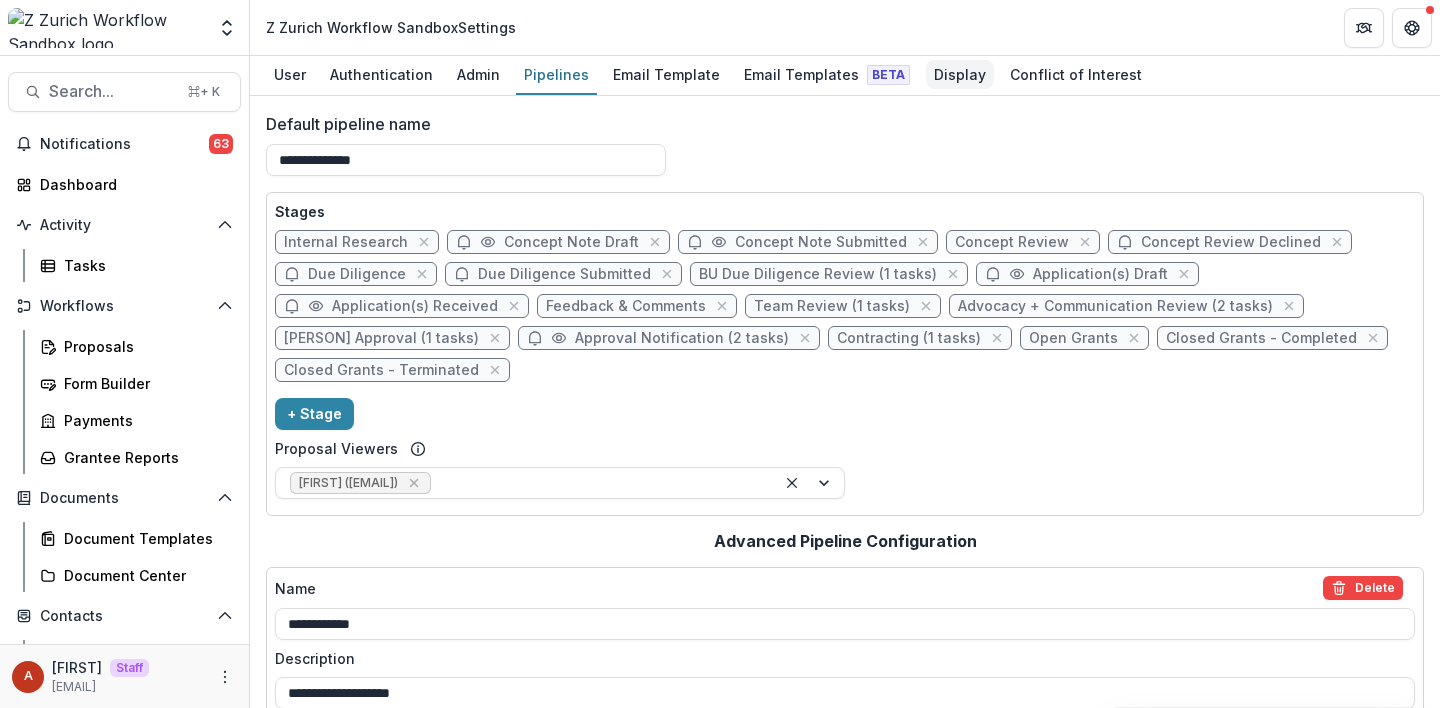 click on "Display" at bounding box center [960, 74] 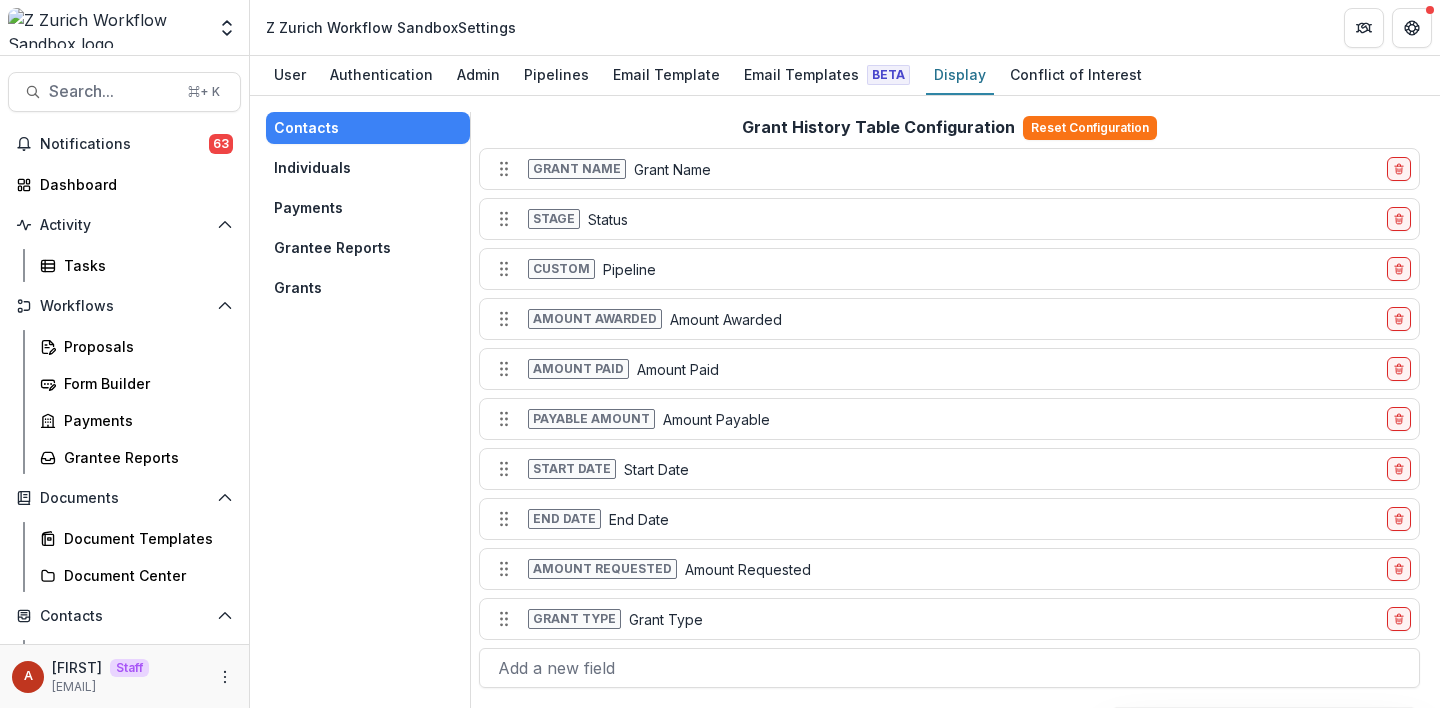click on "Contacts Individuals Payments Grantee Reports Grants" at bounding box center [368, 208] 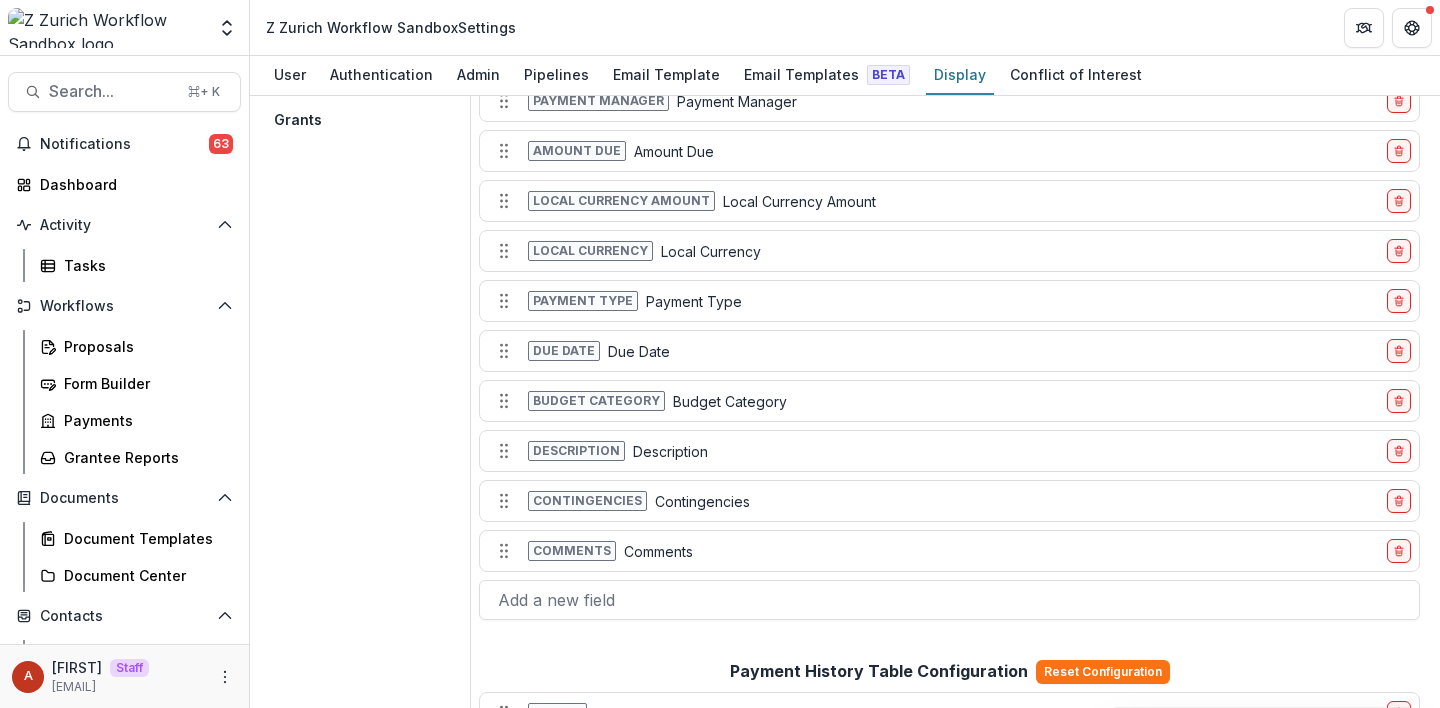 scroll, scrollTop: 165, scrollLeft: 0, axis: vertical 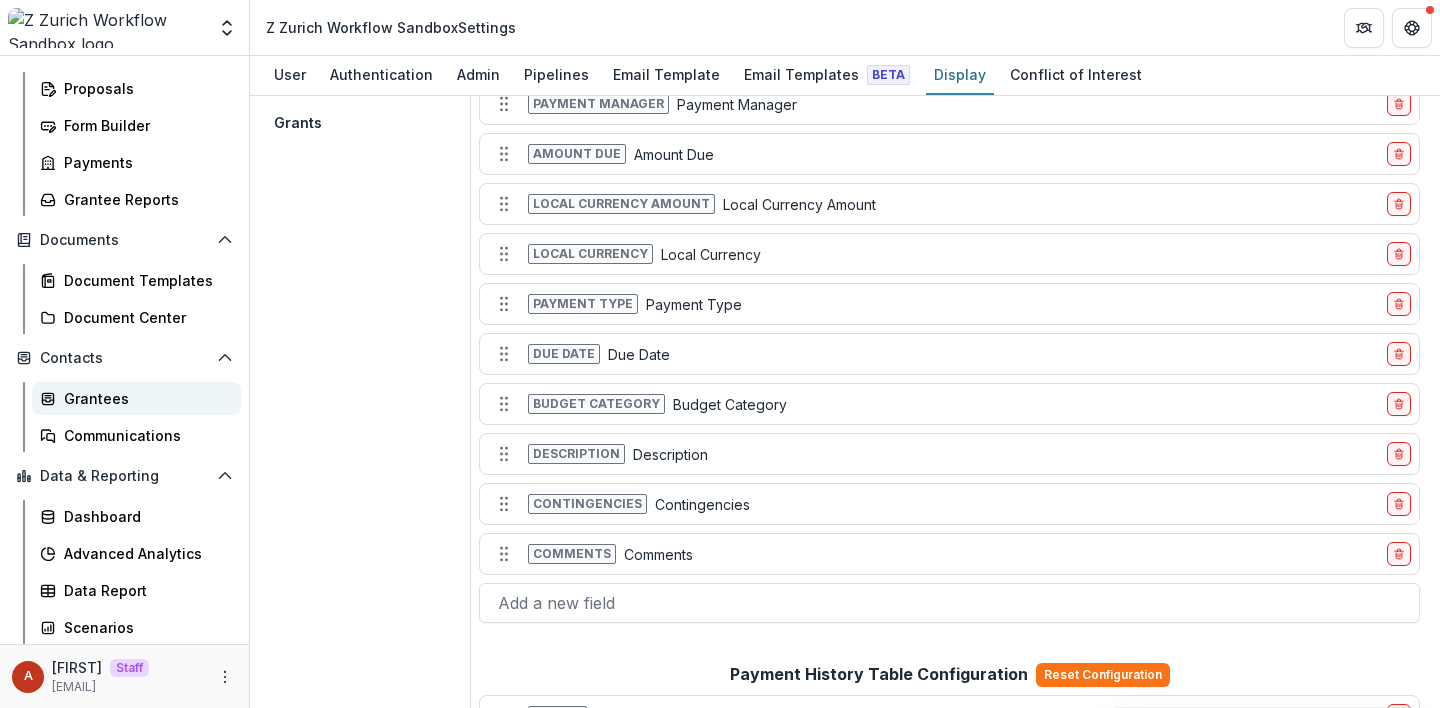 click on "Grantees" at bounding box center (144, 398) 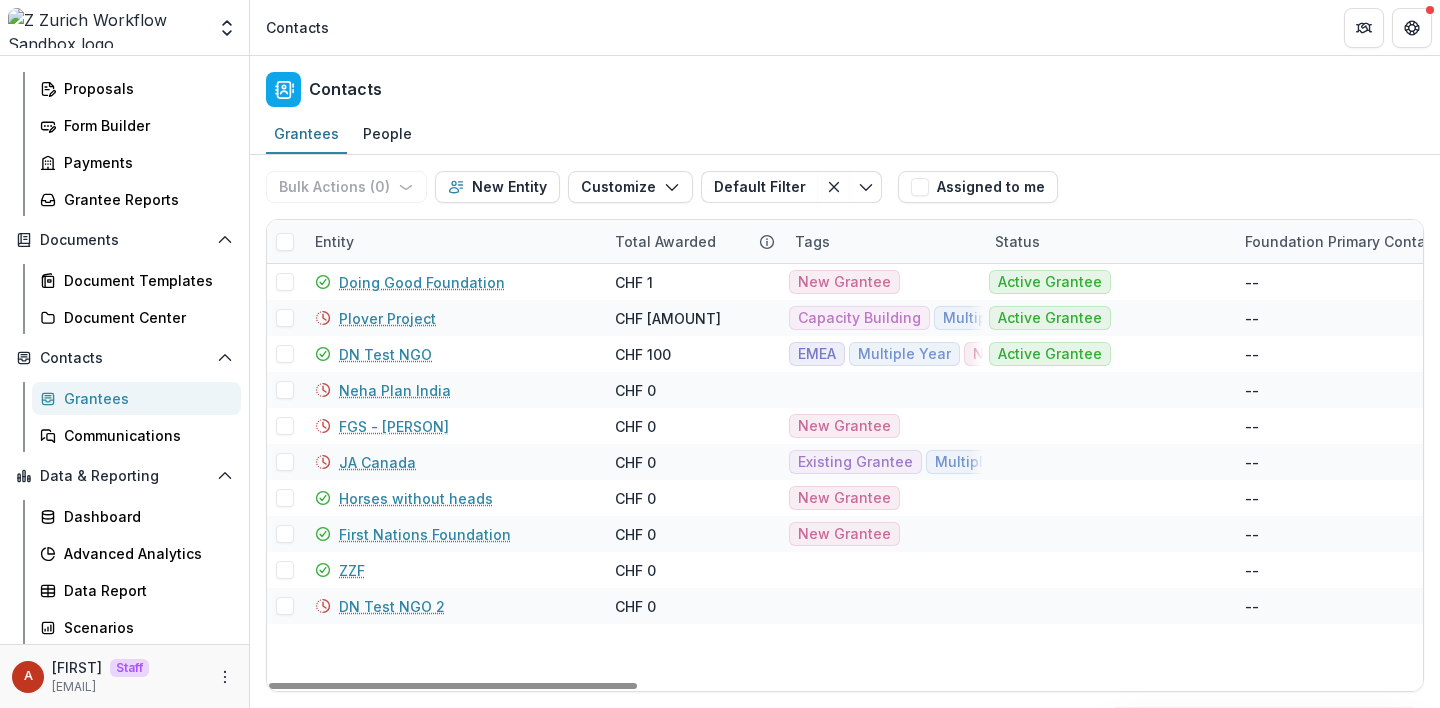 click on "Entity" at bounding box center [334, 241] 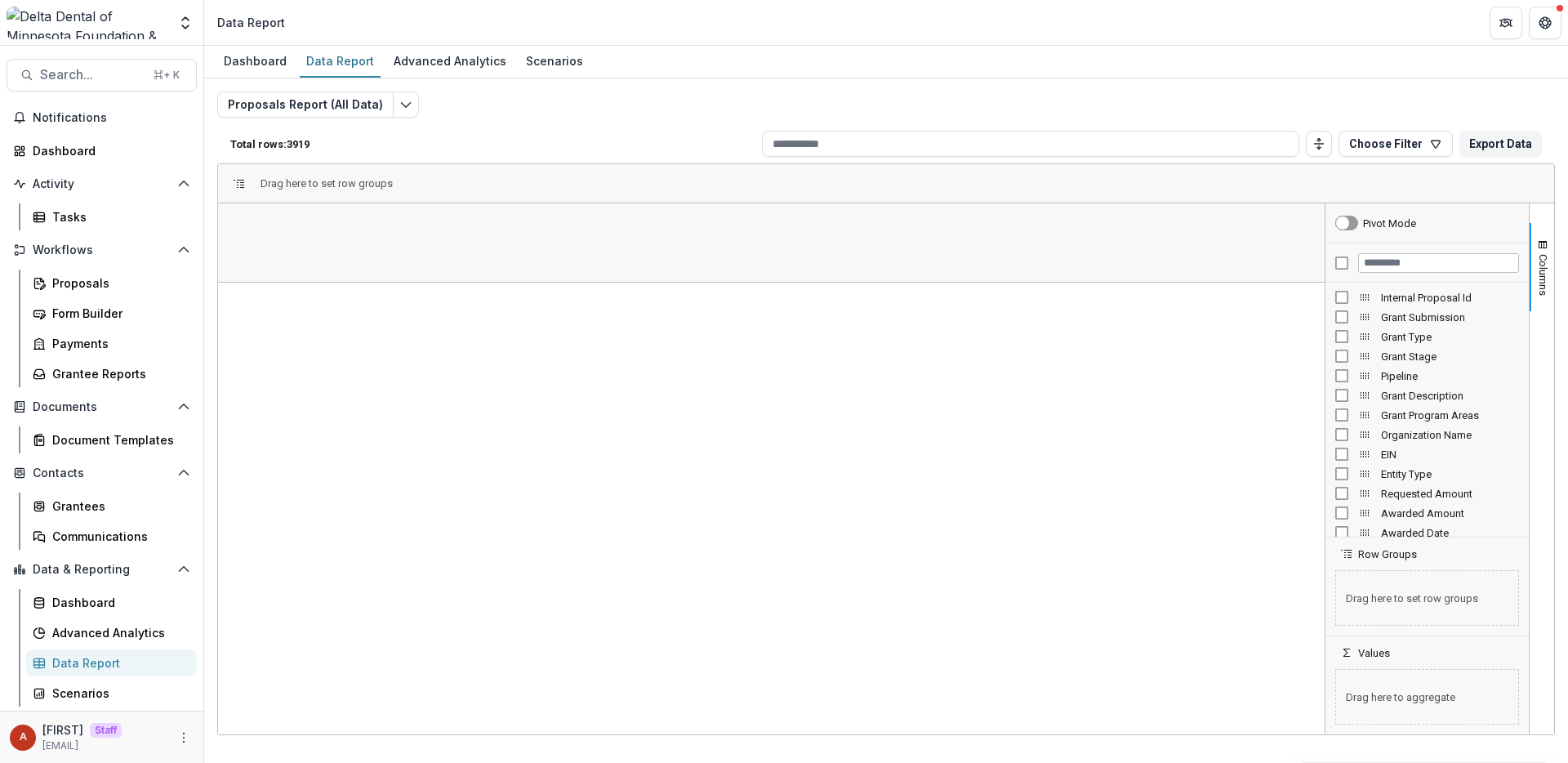 scroll, scrollTop: 0, scrollLeft: 0, axis: both 